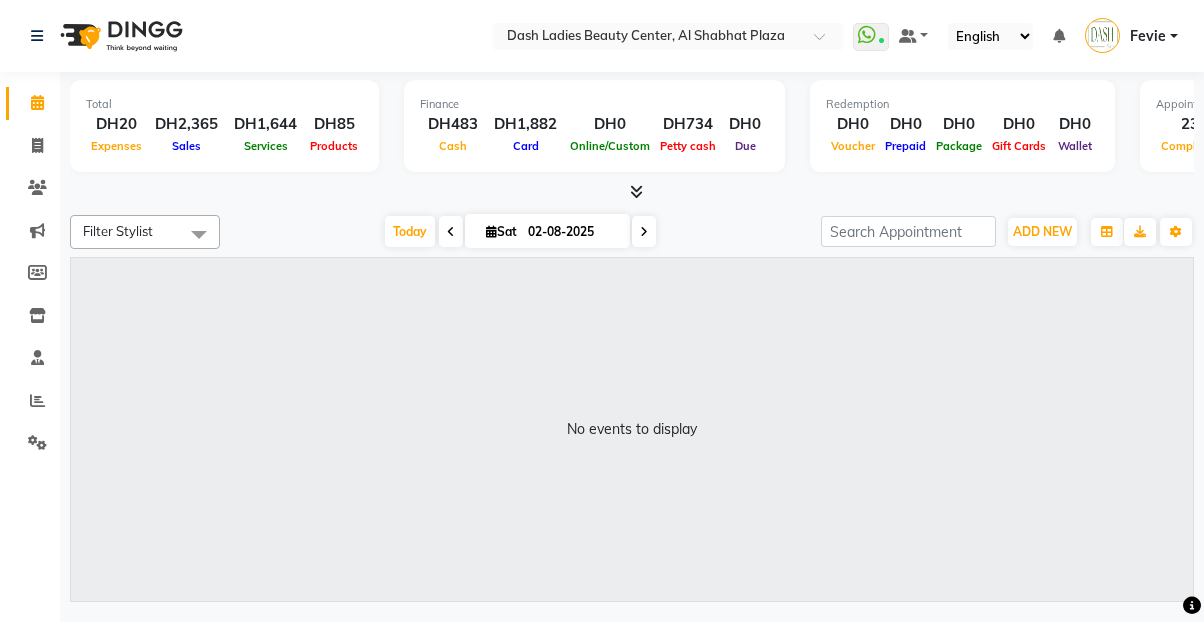 scroll, scrollTop: 0, scrollLeft: 0, axis: both 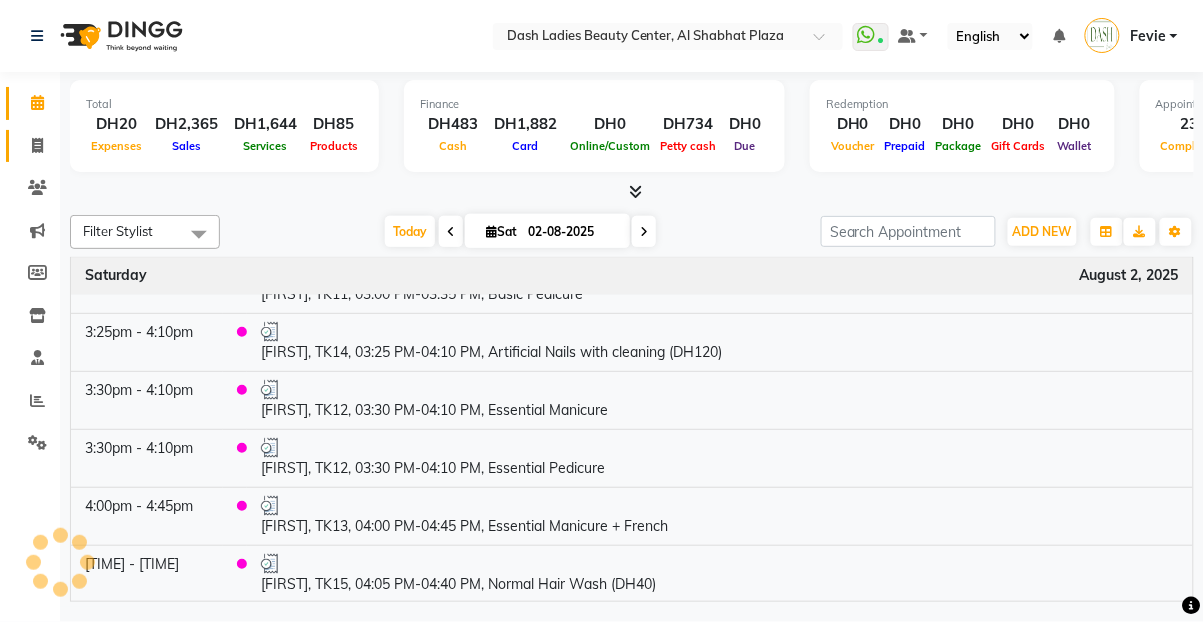 click on "Invoice" 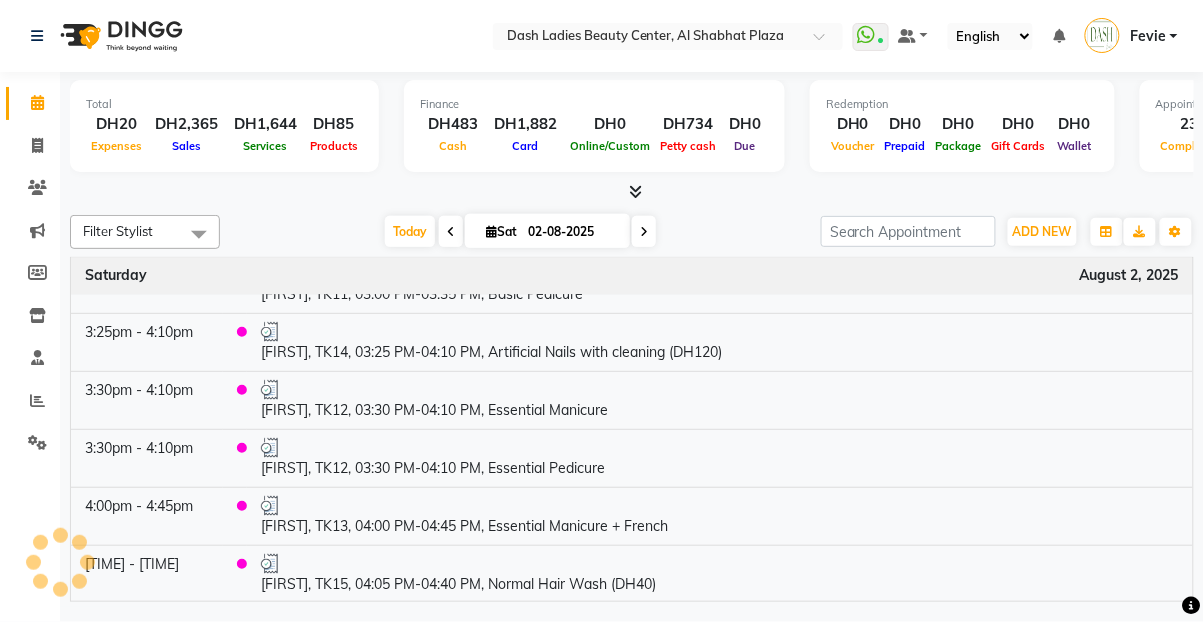 select on "service" 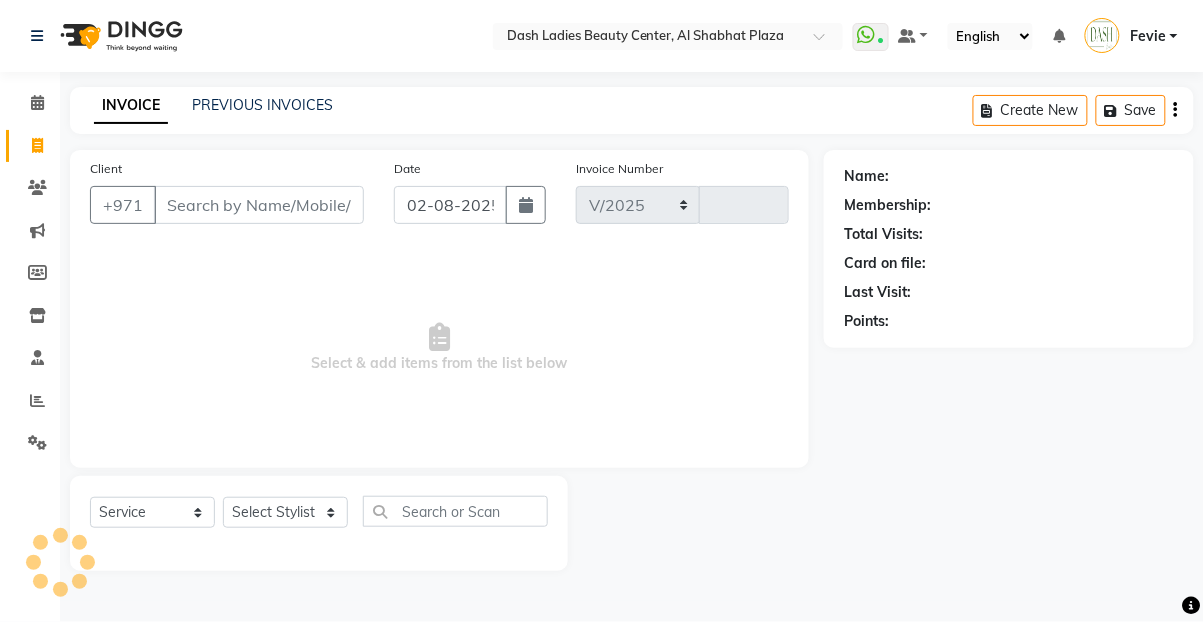 select on "8372" 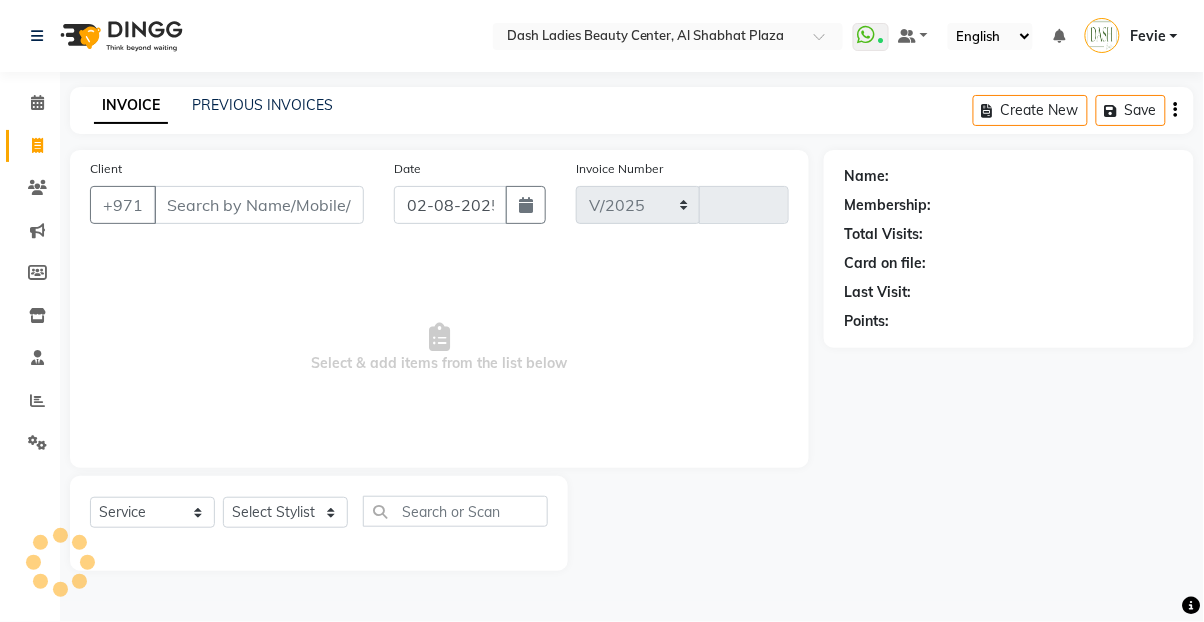 type on "2501" 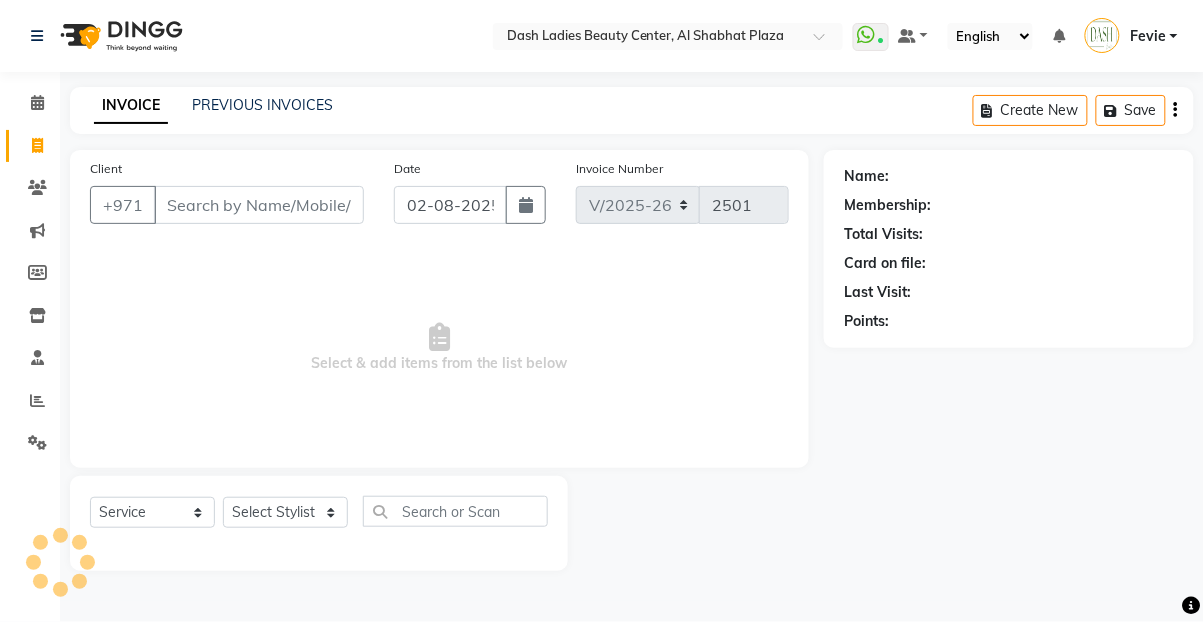 click on "Client" at bounding box center [259, 205] 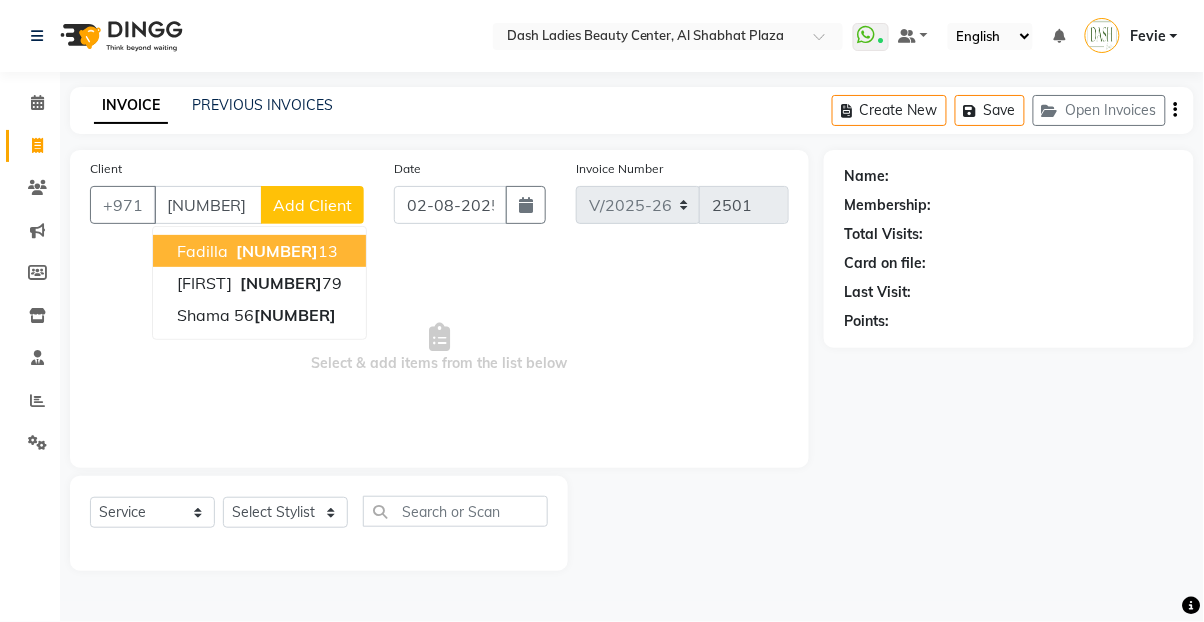 click on "[NUMBER]" at bounding box center (295, 315) 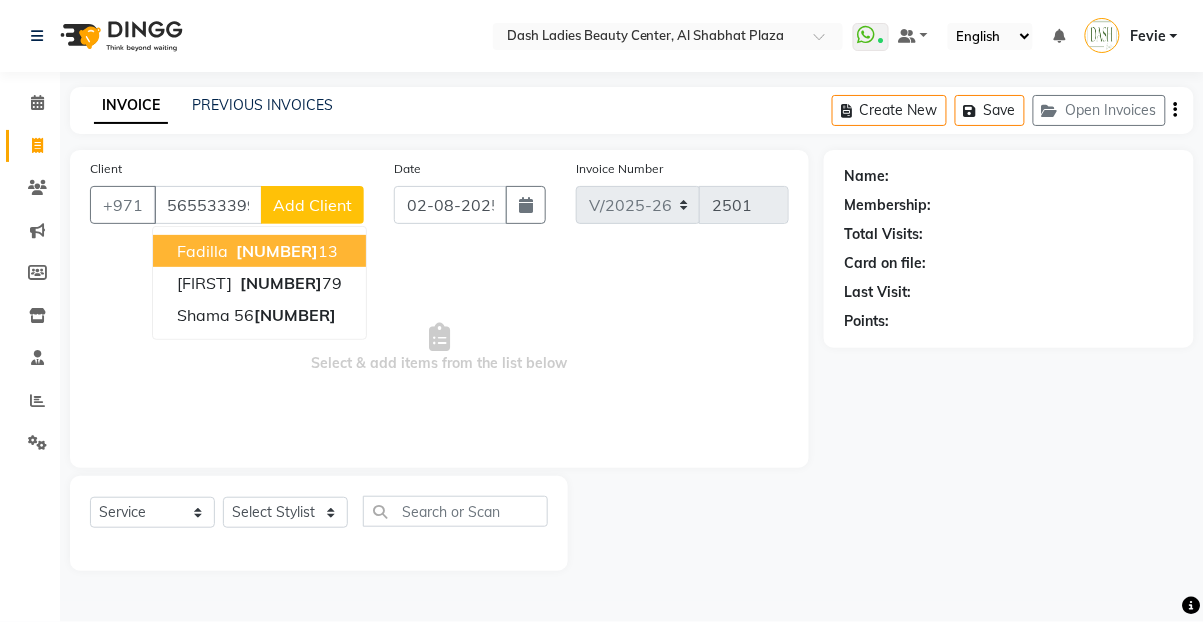 type on "565533399" 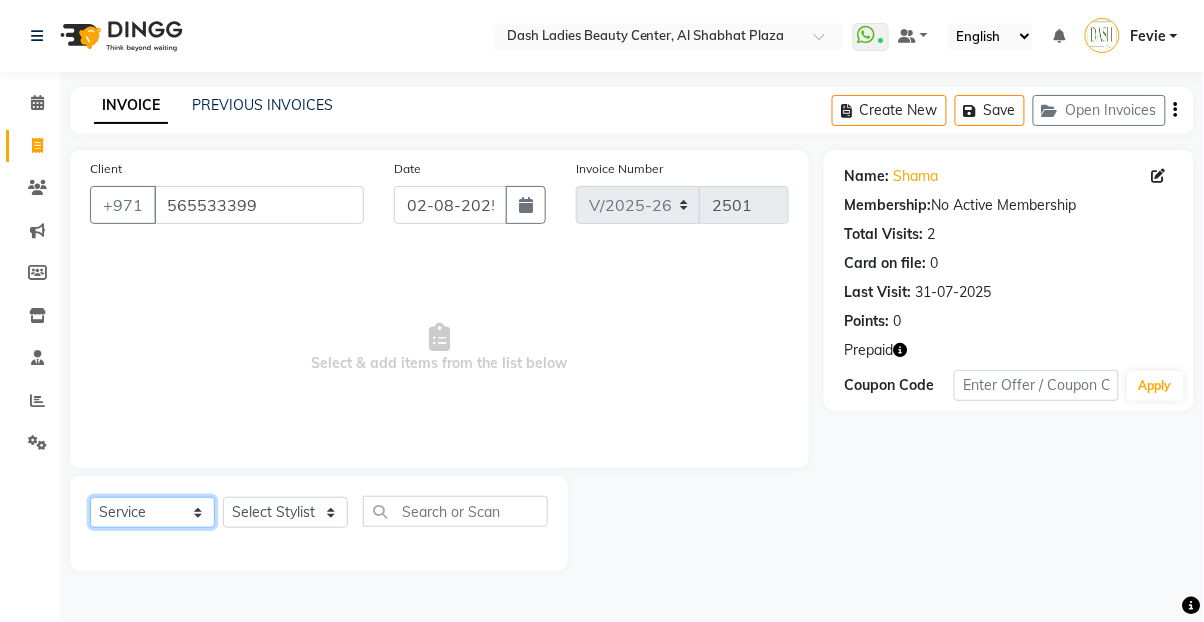 click on "Select  Service  Product  Membership  Package Voucher Prepaid Gift Card" 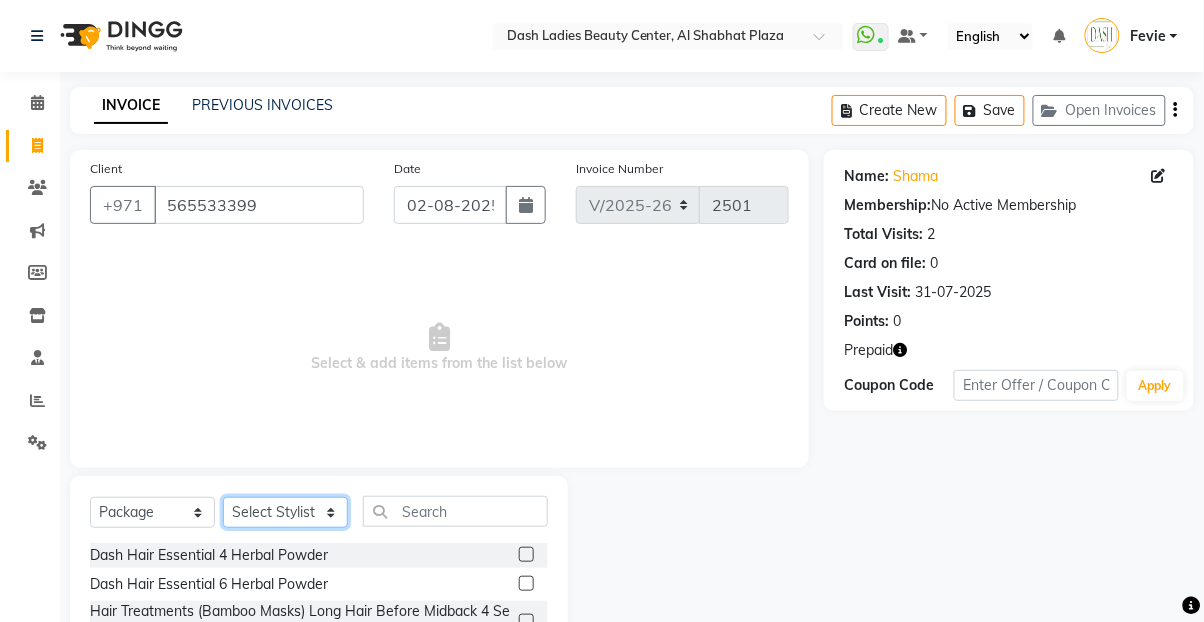 click on "Select Stylist [FIRST] [FIRST] [FIRST] [FIRST] [FIRST] [FIRST] [FIRST] [FIRST] [FIRST] [FIRST] [FIRST] [FIRST] [FIRST] [FIRST] [FIRST] [FIRST] [FIRST] [FIRST] [FIRST] [FIRST] [FIRST] [FIRST] [FIRST] [FIRST] [FIRST]" 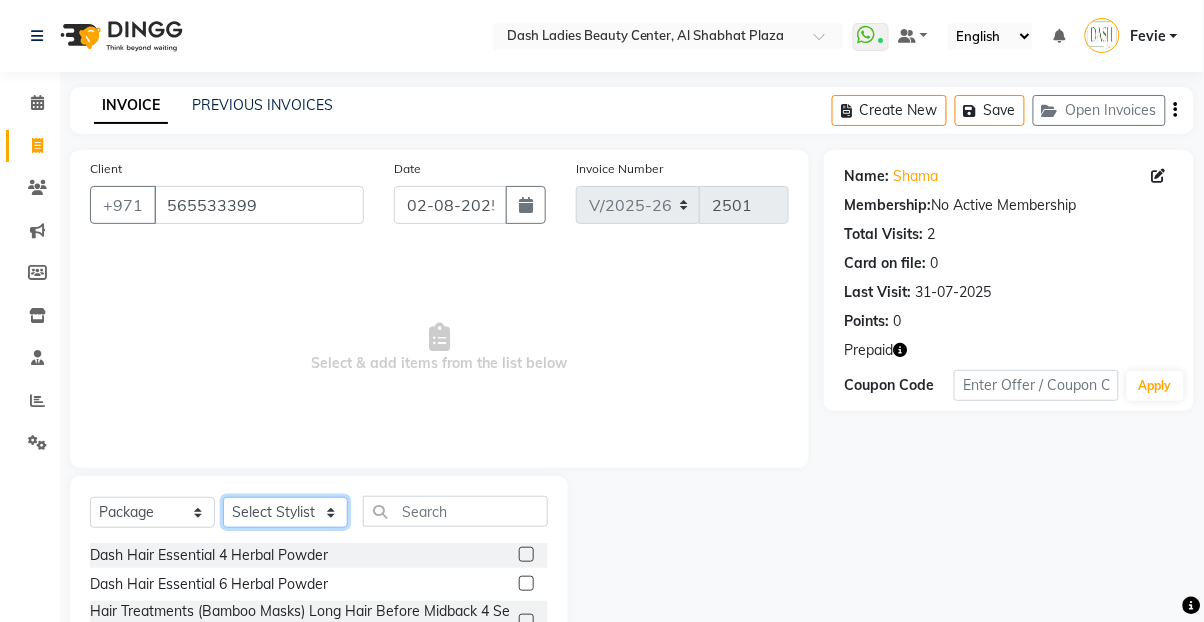 select on "[NUMBER]" 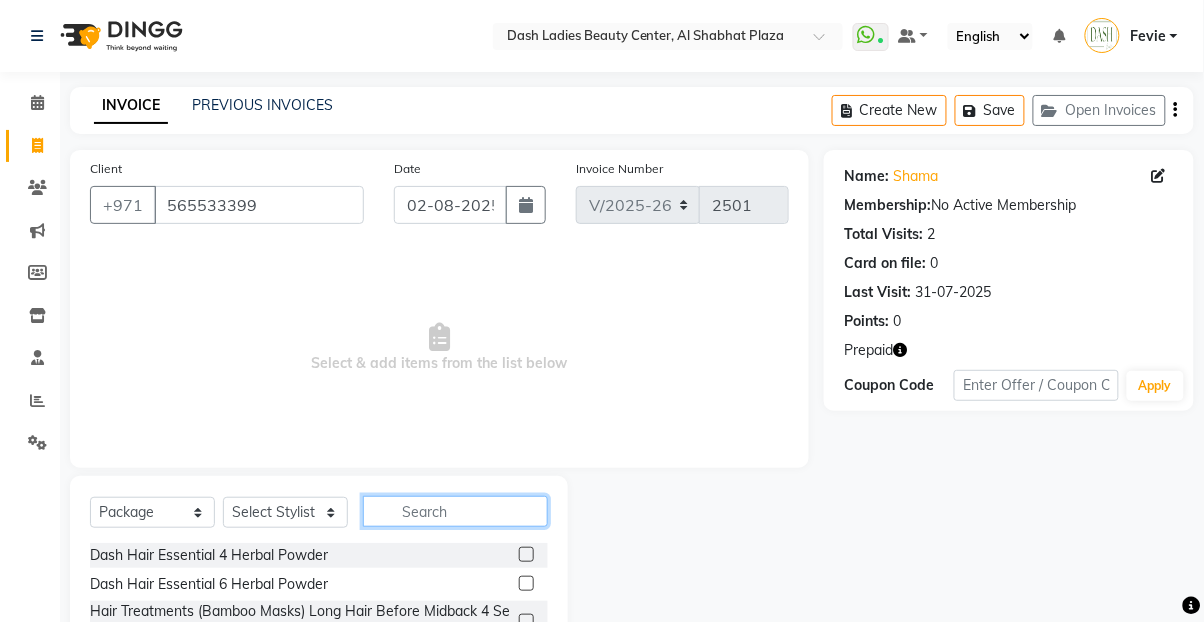 click 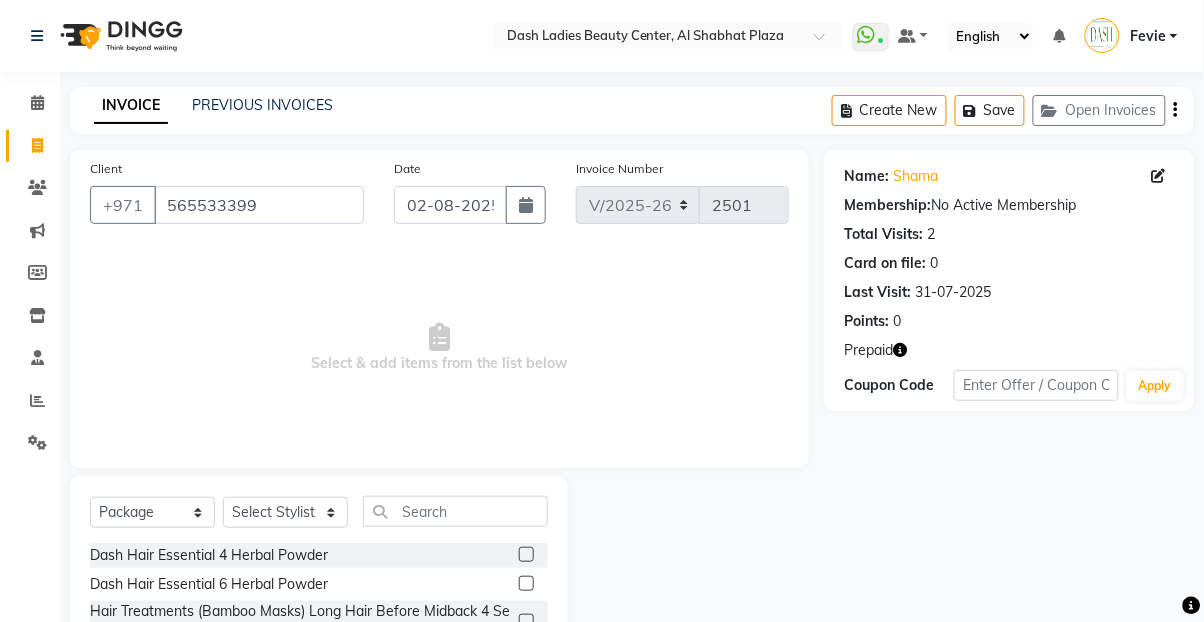 click 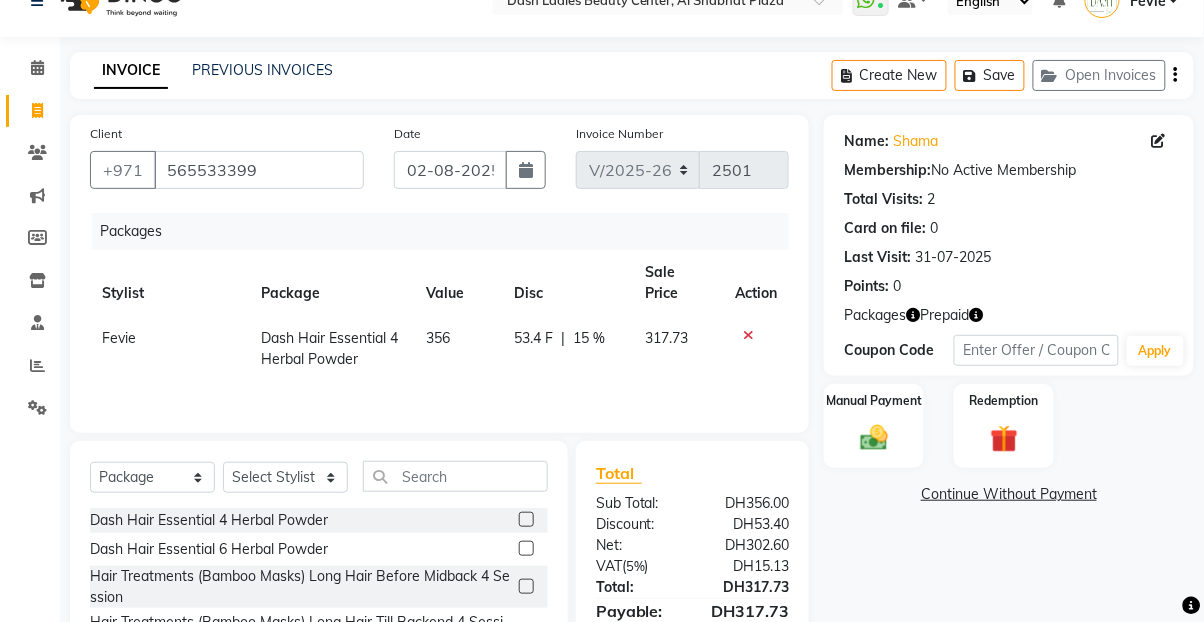 scroll, scrollTop: 38, scrollLeft: 0, axis: vertical 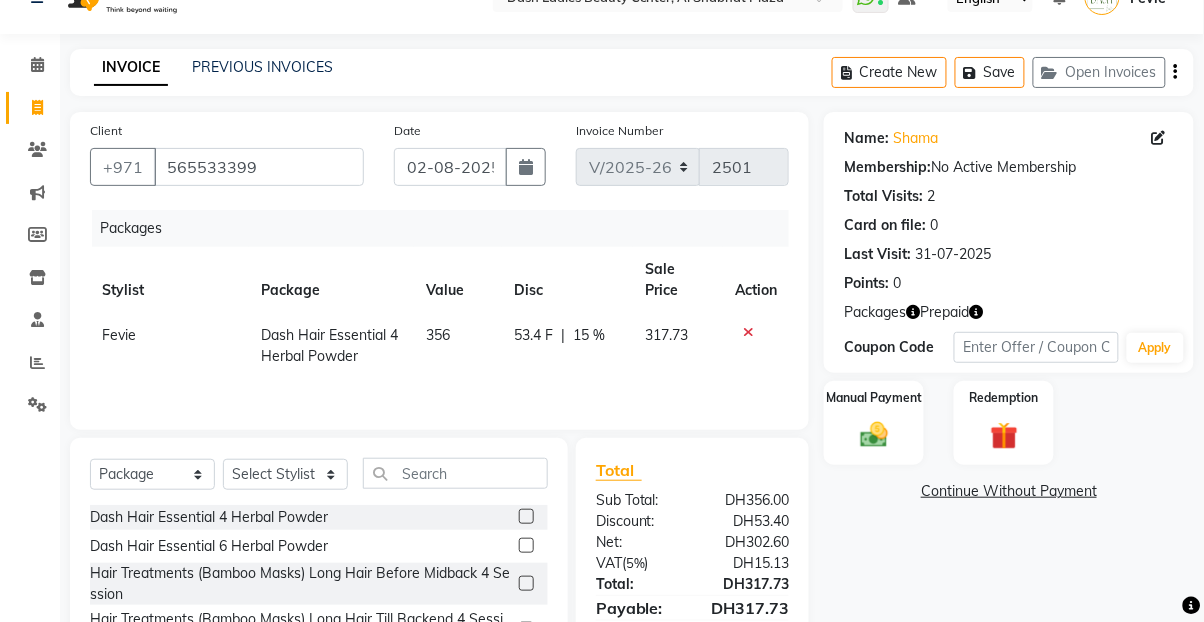 click 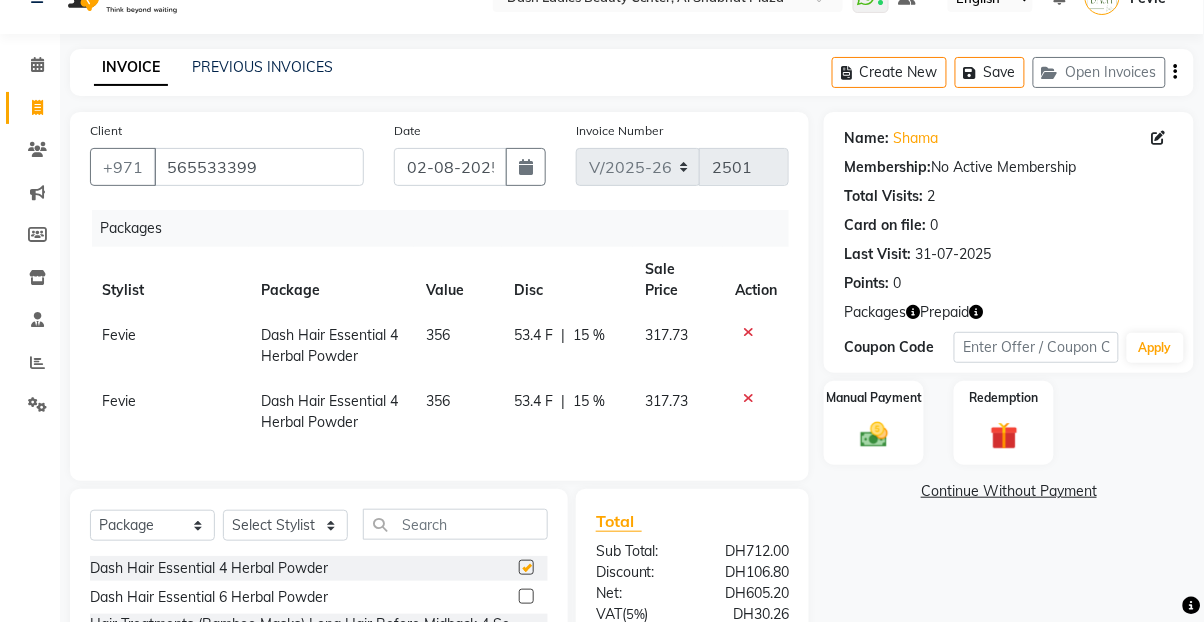 checkbox on "false" 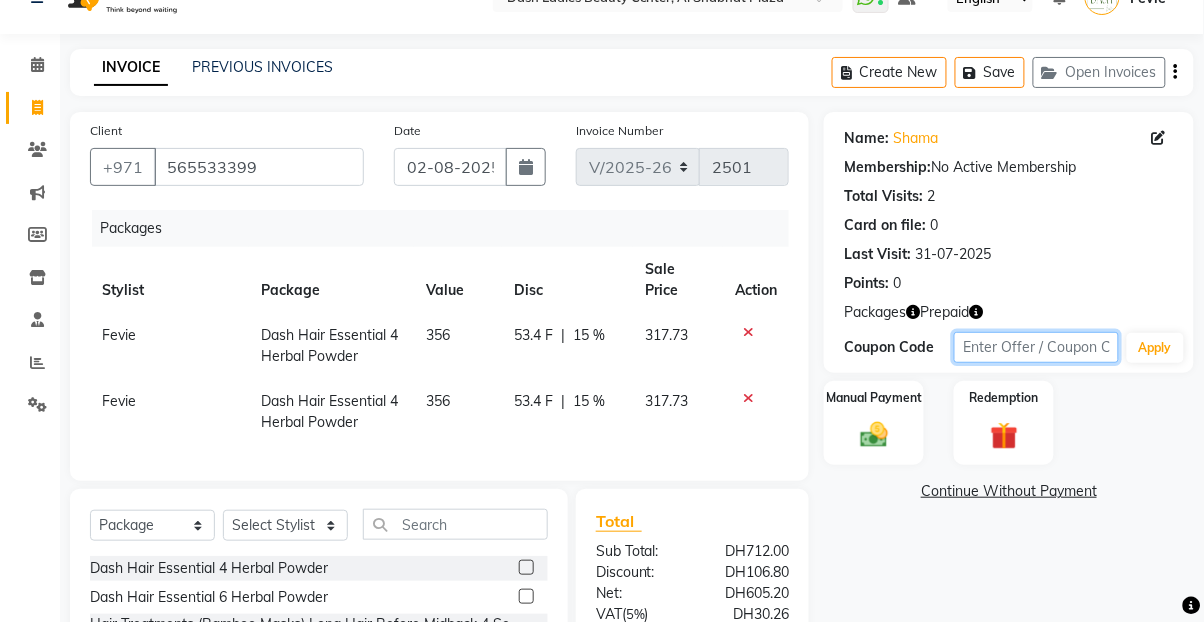 click 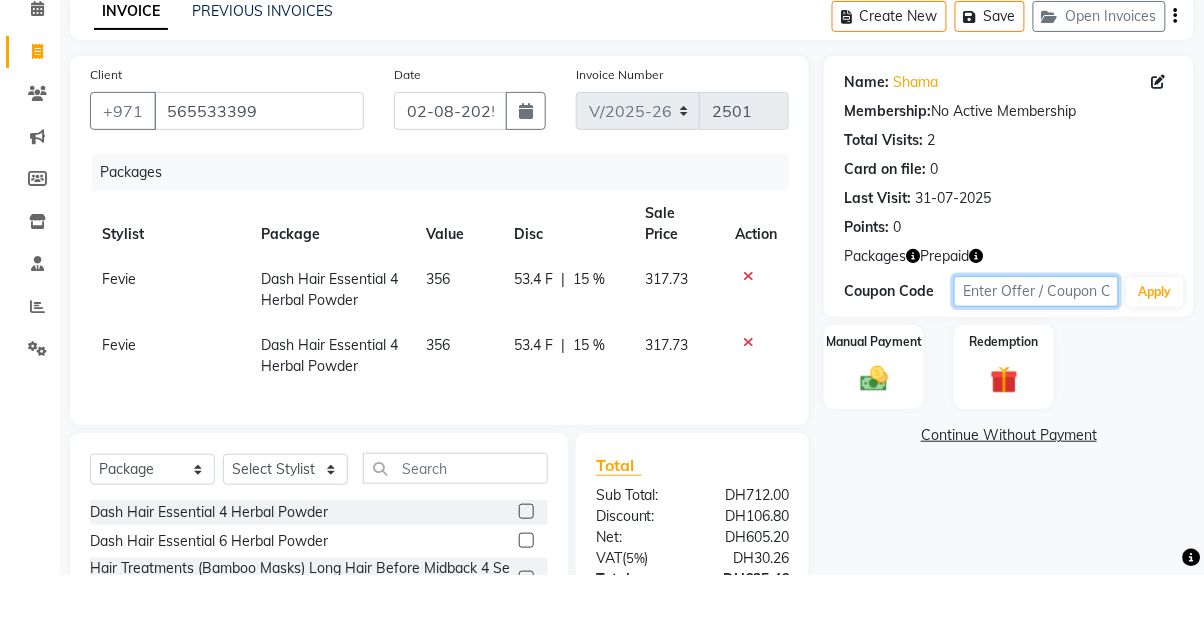 scroll, scrollTop: 54, scrollLeft: 0, axis: vertical 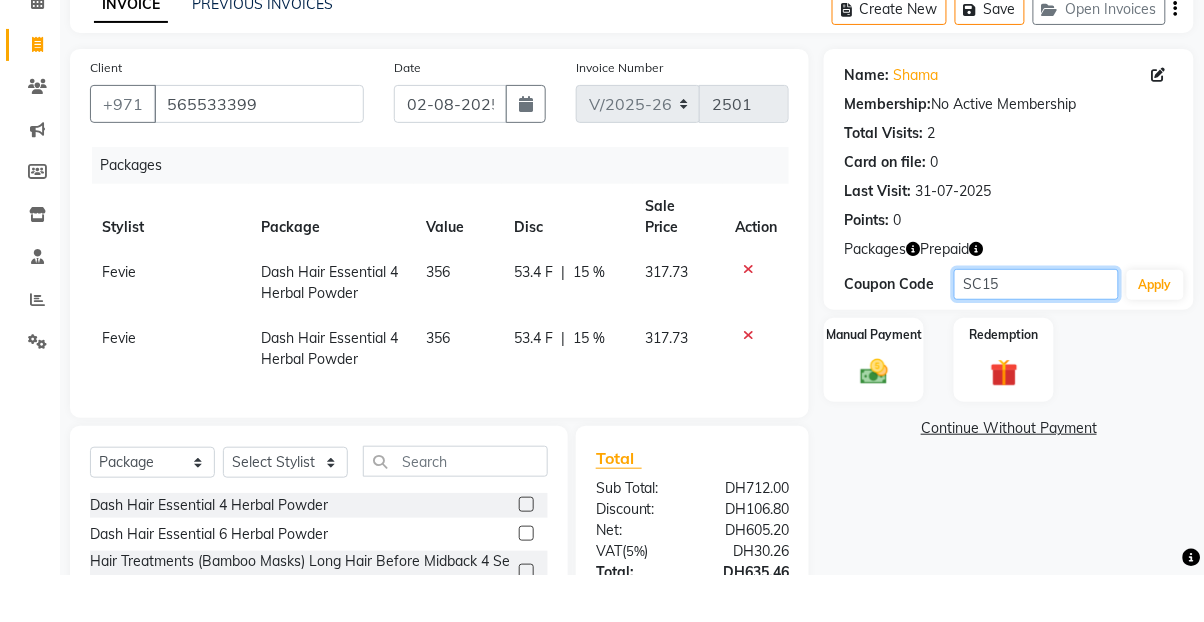 type on "SC15" 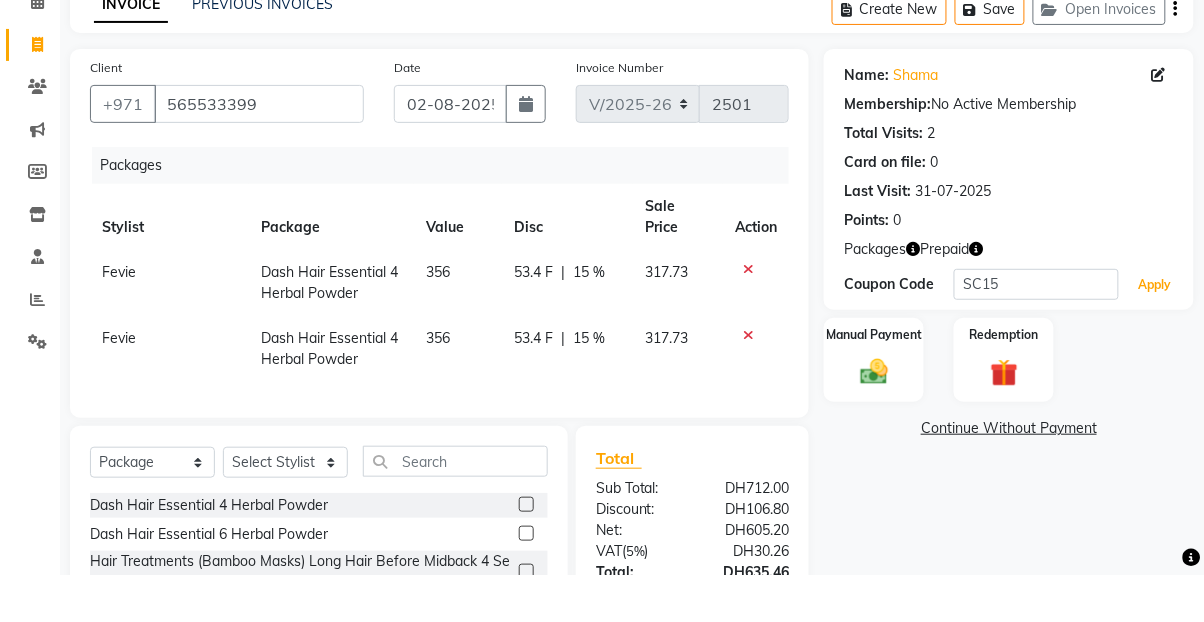 click on "Apply" 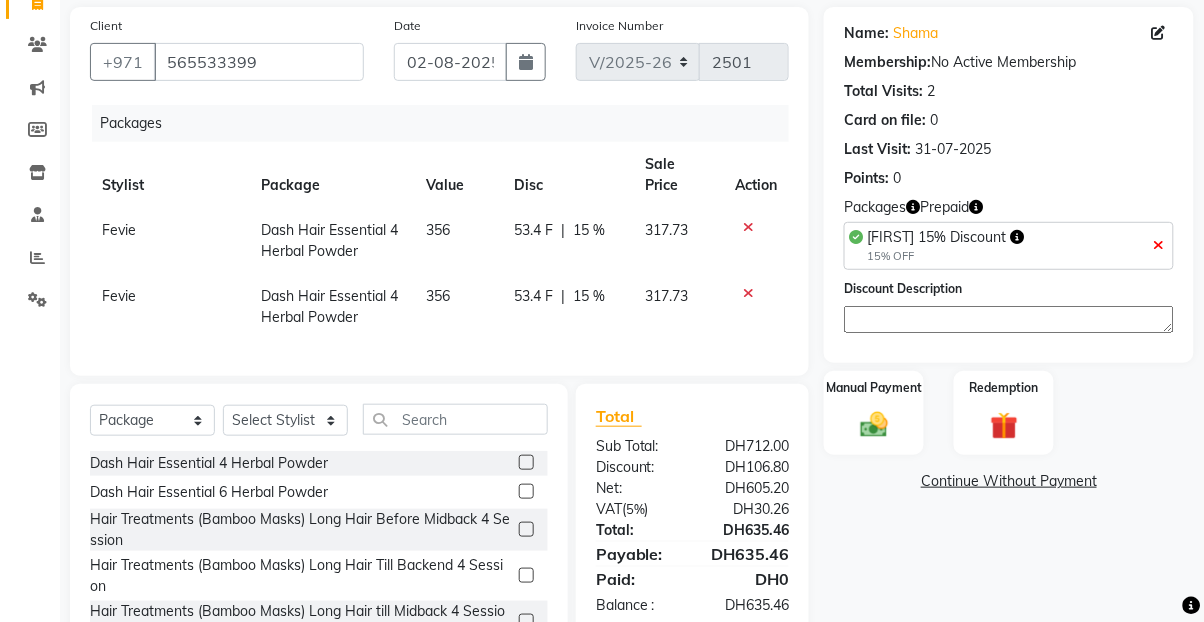 scroll, scrollTop: 144, scrollLeft: 0, axis: vertical 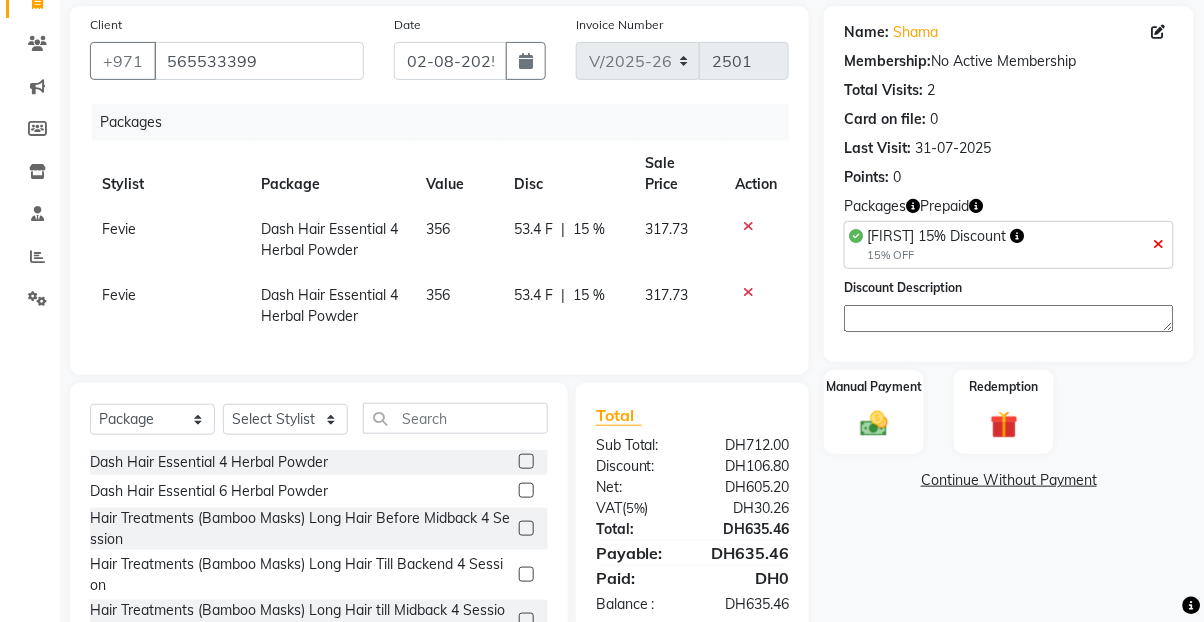 click 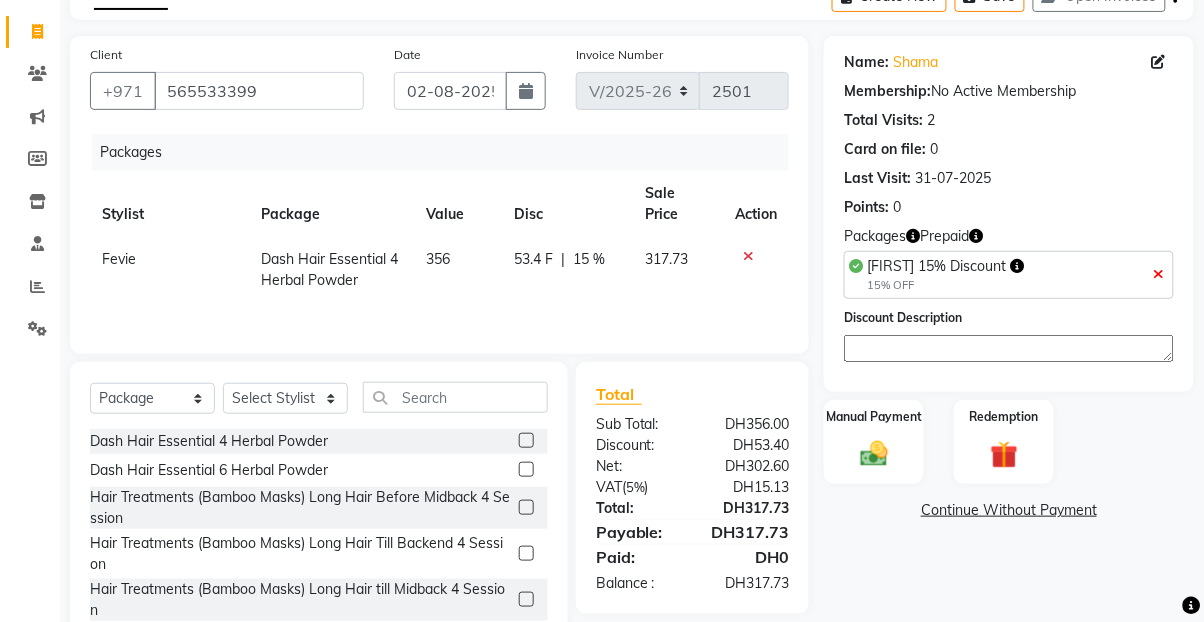 click on "356" 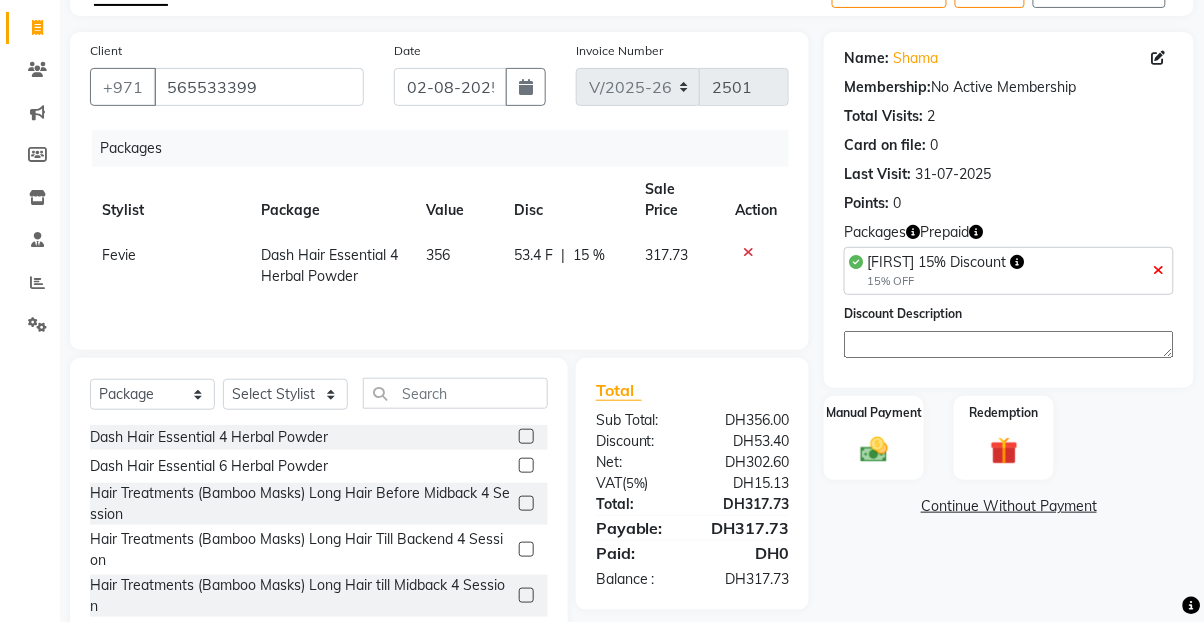 select on "[NUMBER]" 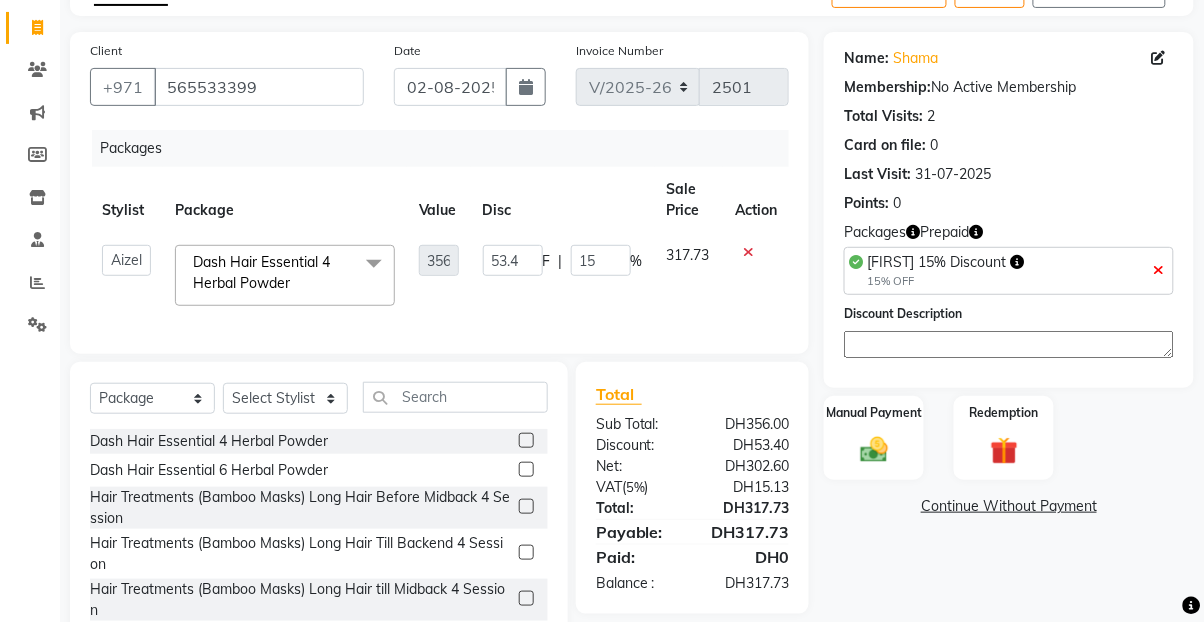 click on "317.73" 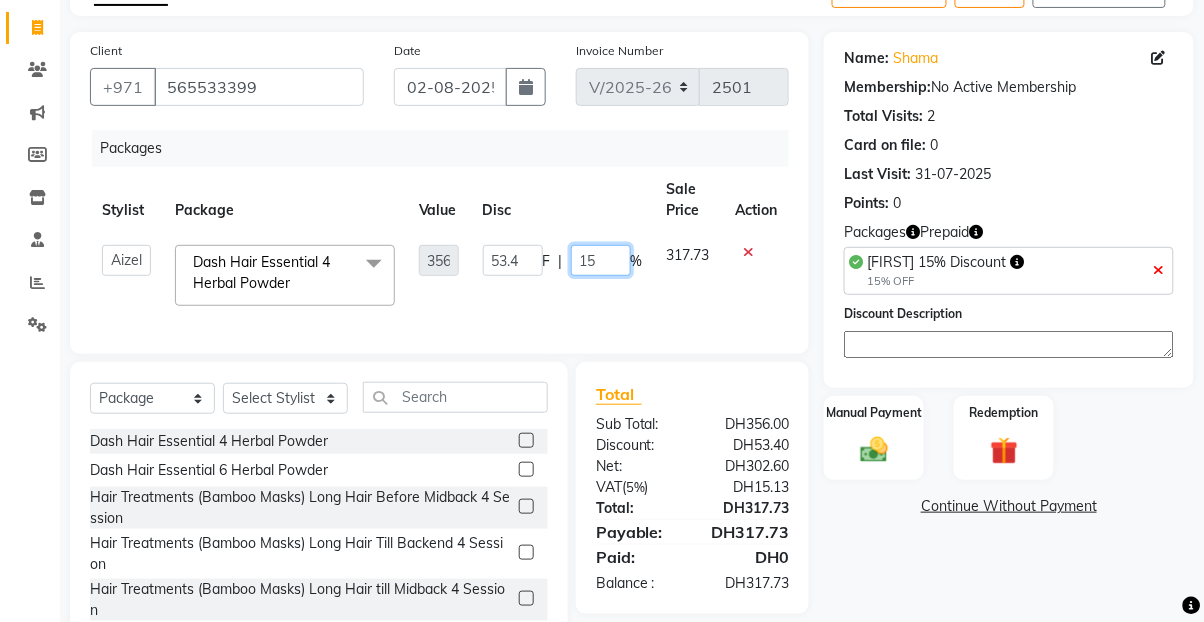 click on "15" 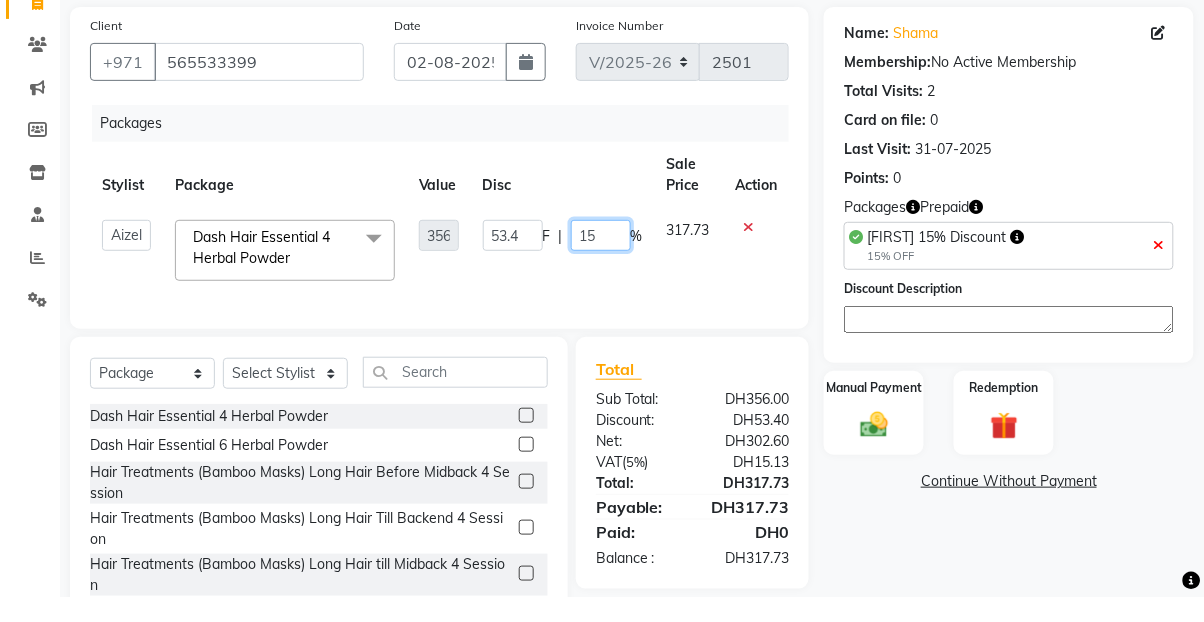 scroll, scrollTop: 130, scrollLeft: 0, axis: vertical 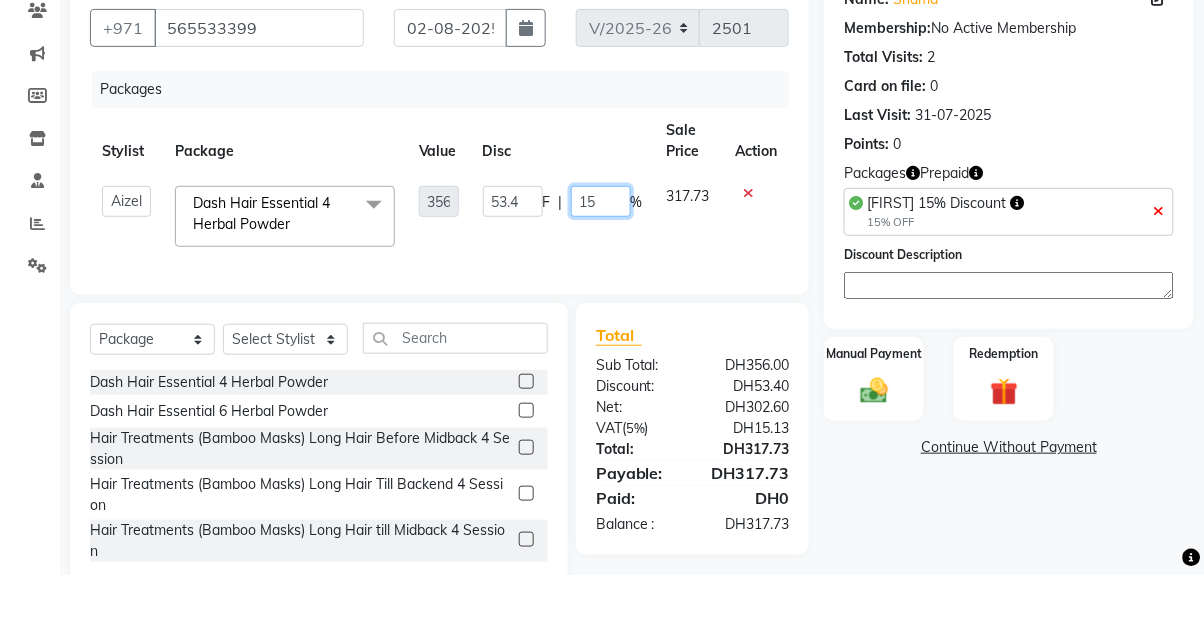 type on "1" 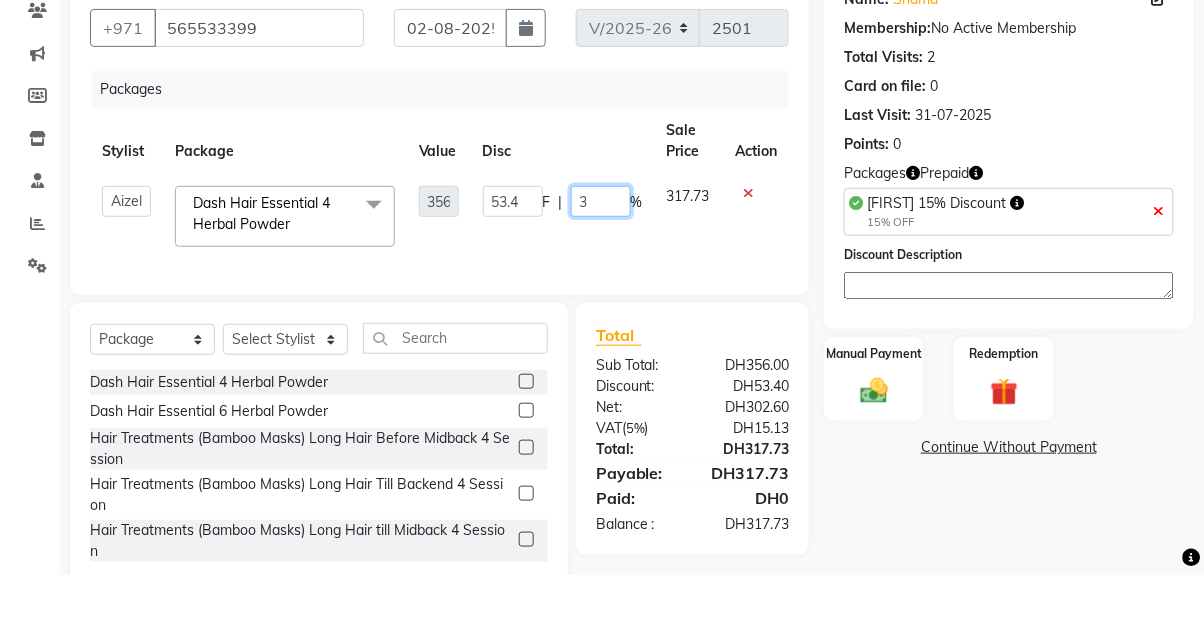 type on "30" 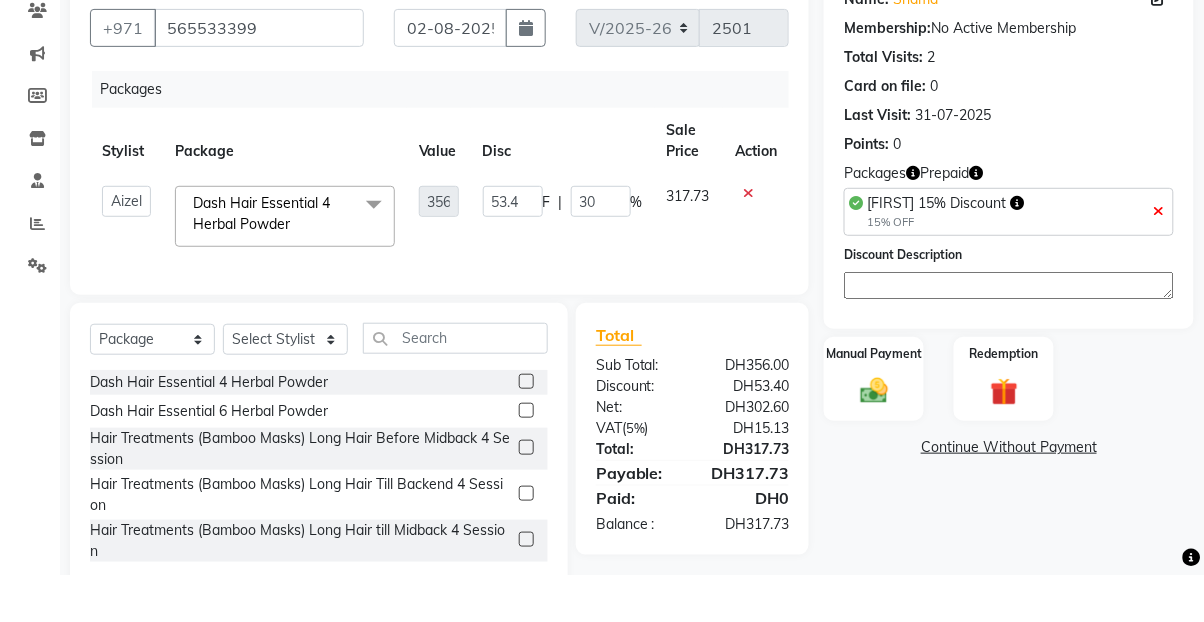 click on "Name: [FIRST] Membership: No Active Membership Total Visits: 2 Card on file: 0 Last Visit: [DATE] Points: 0 Packages Prepaid [FIRST] 15% Discount 15% OFF Discount Description Manual Payment Redemption Continue Without Payment" 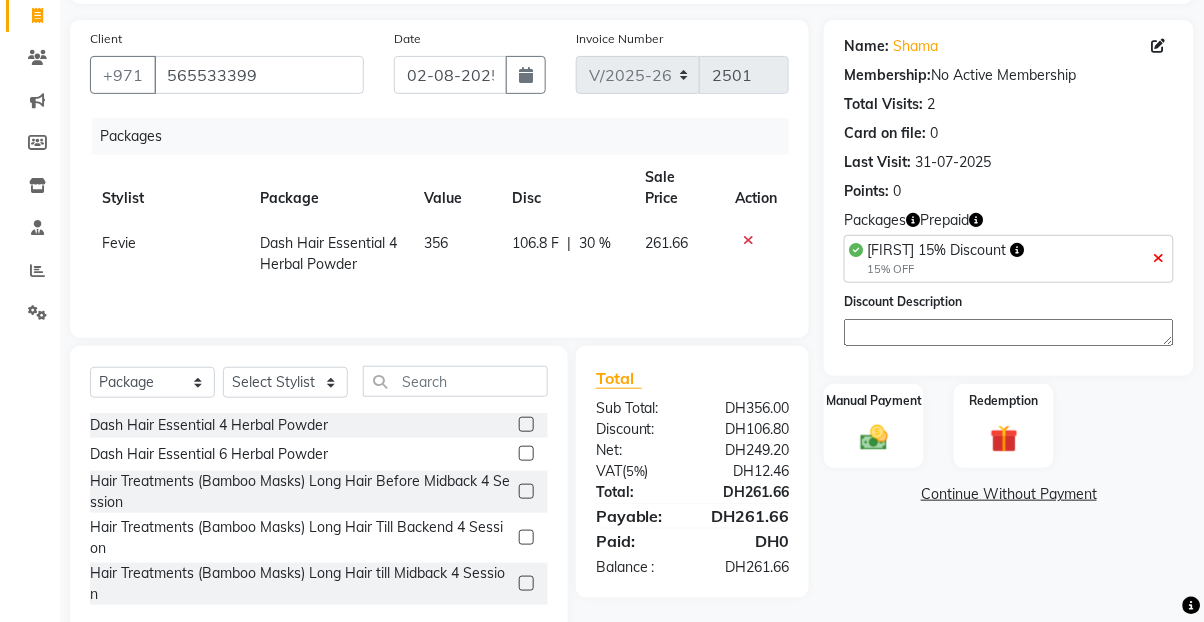 click 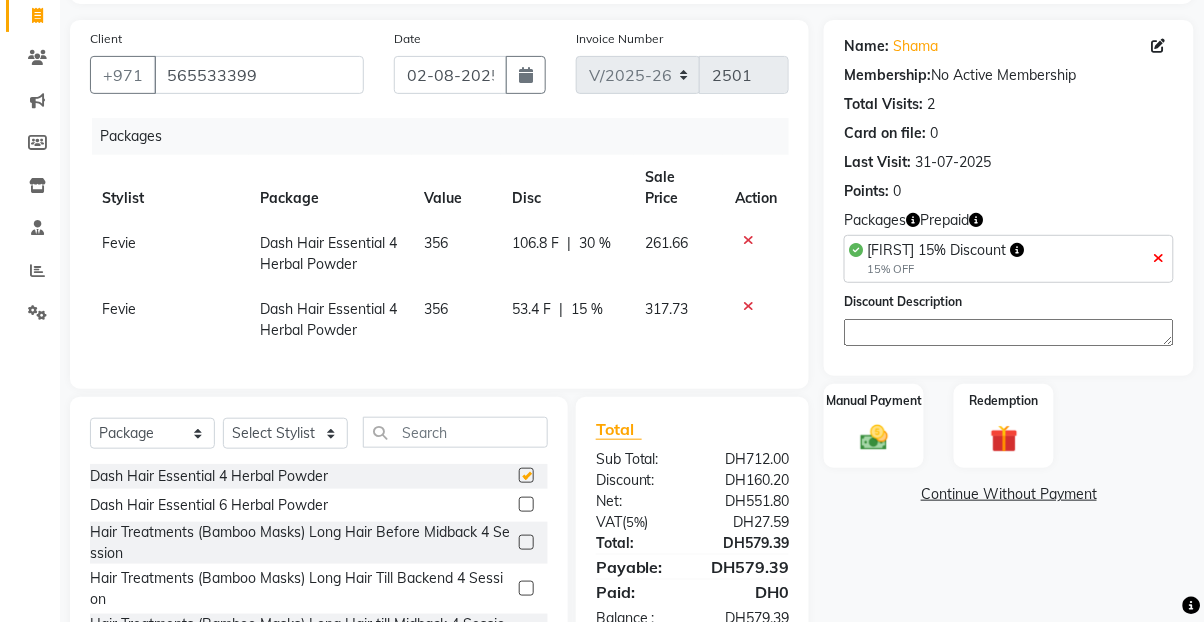 checkbox on "false" 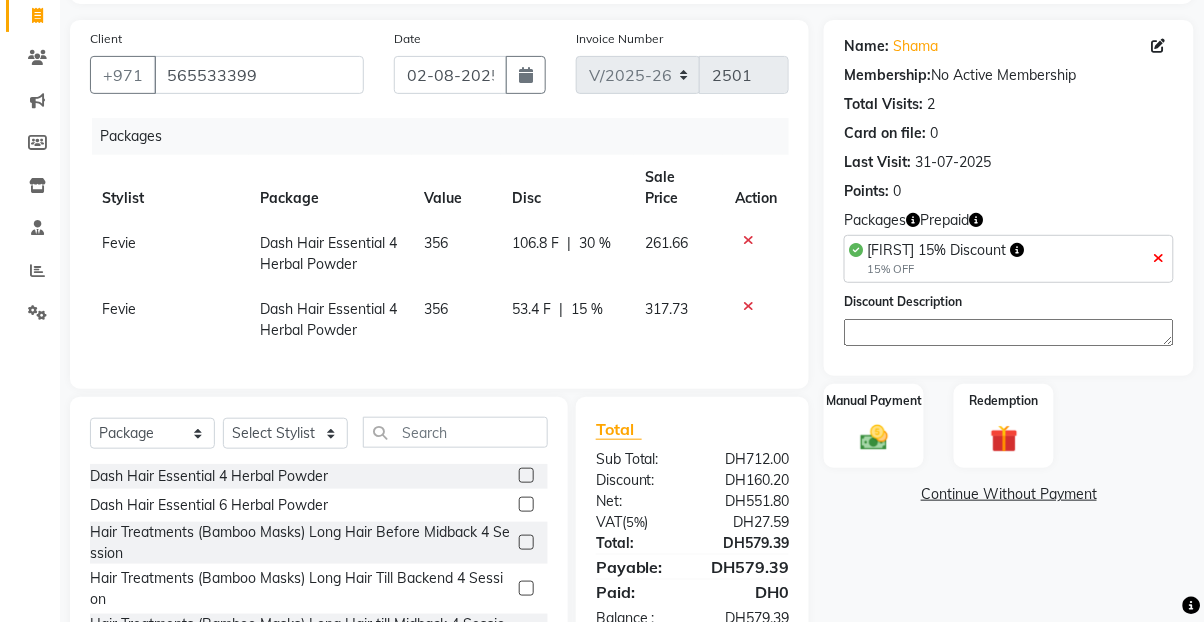 click on "15 %" 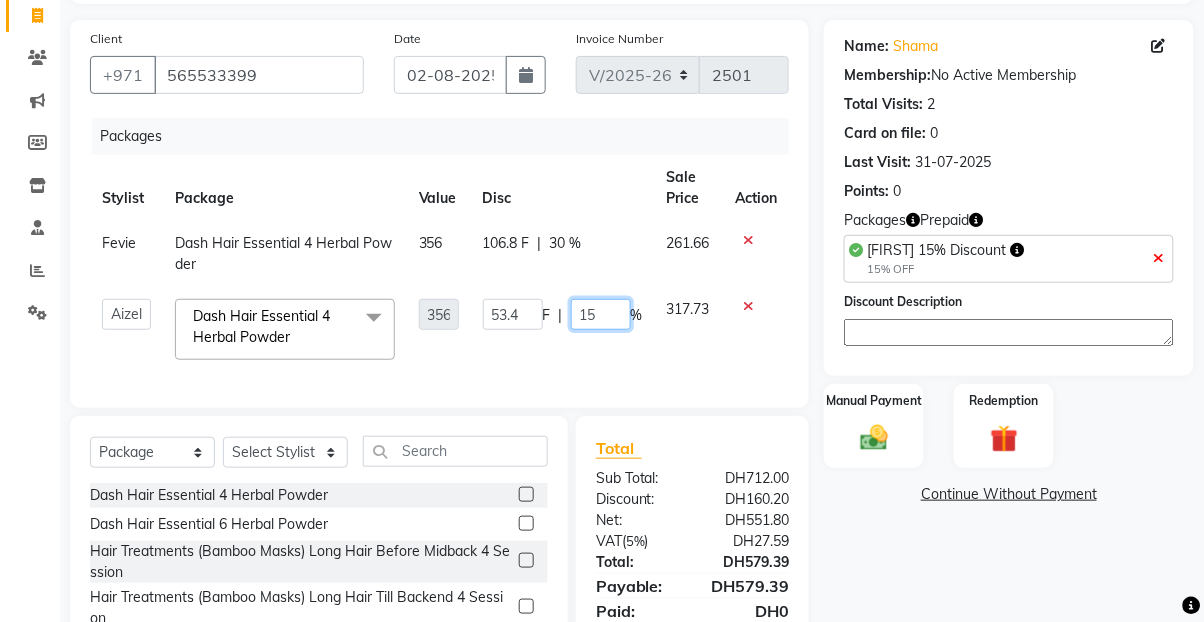 click on "15" 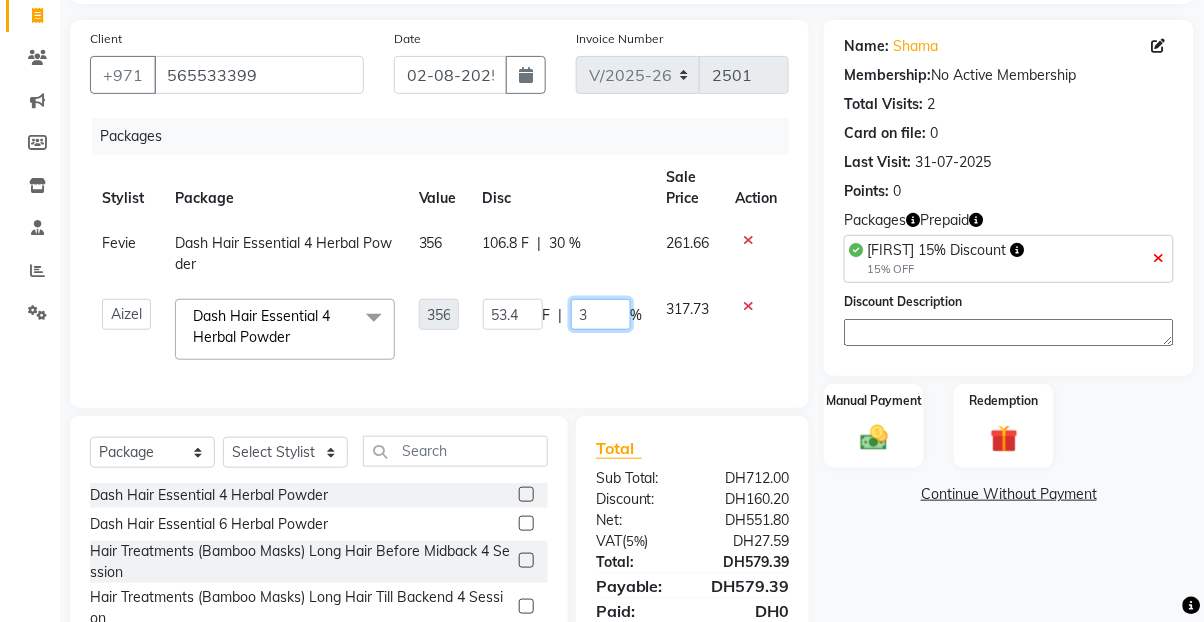 type on "30" 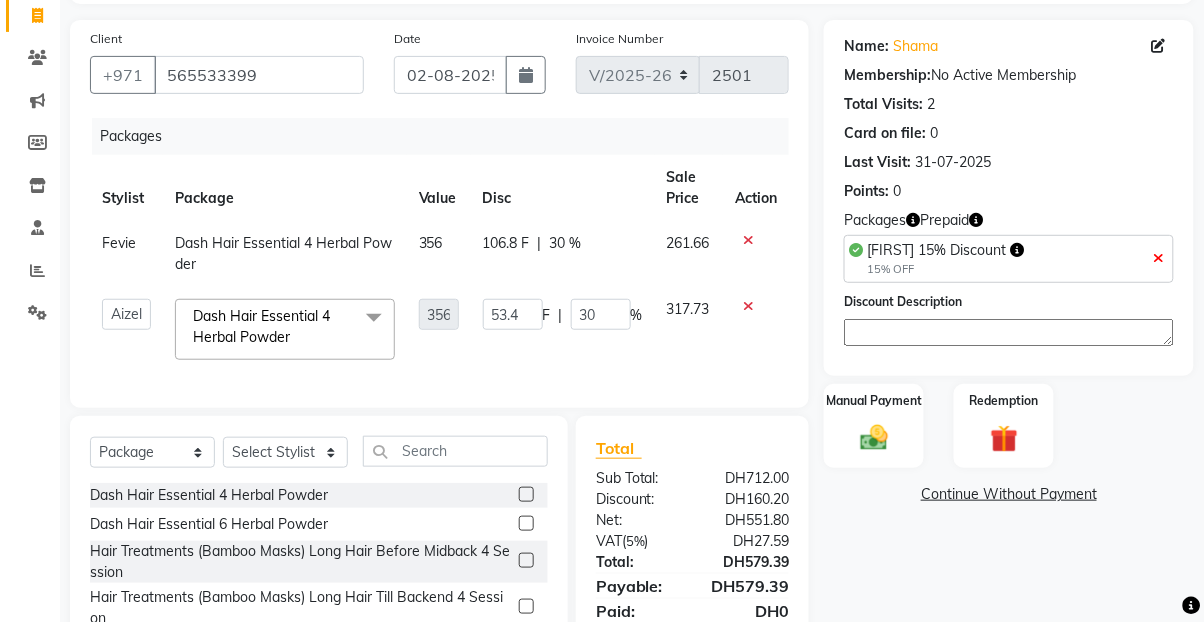 click on "Name: [FIRST] Membership: No Active Membership Total Visits: 2 Card on file: 0 Last Visit: [DATE] Points: 0 Packages Prepaid [FIRST] 15% Discount 15% OFF Discount Description Manual Payment Redemption Continue Without Payment" 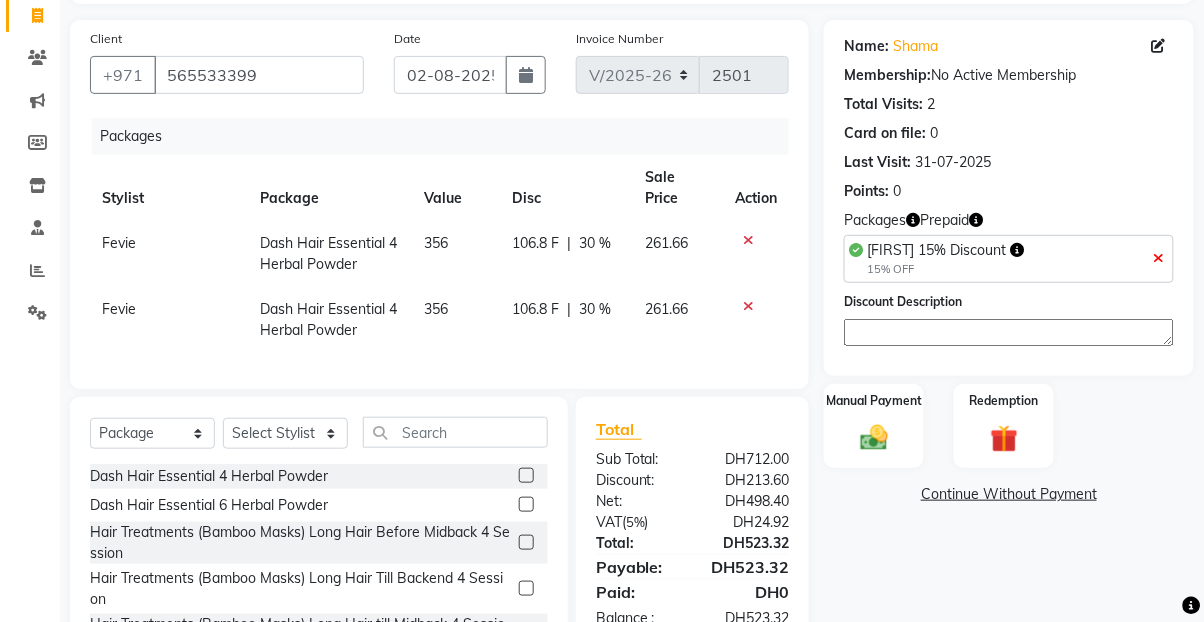 scroll, scrollTop: 144, scrollLeft: 0, axis: vertical 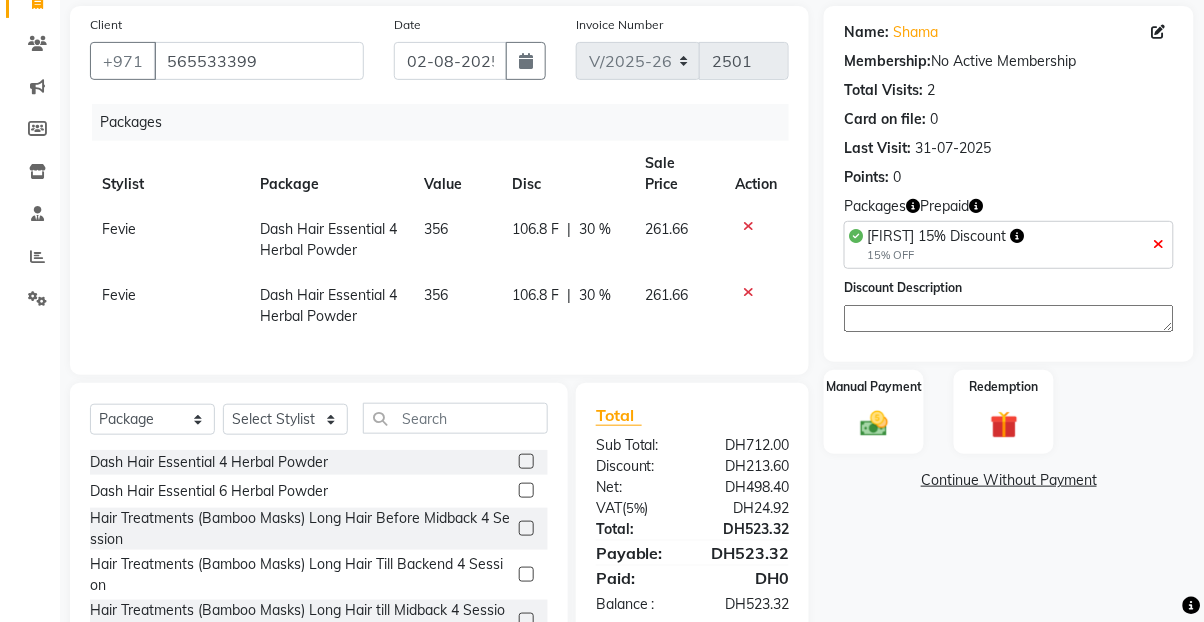 click 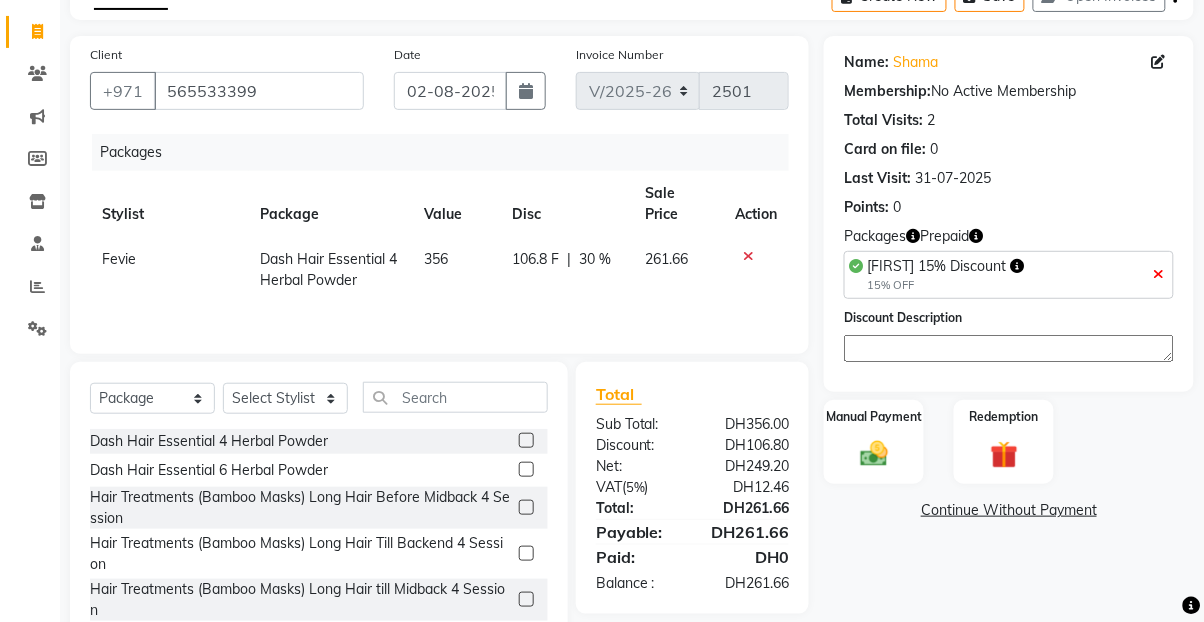 click 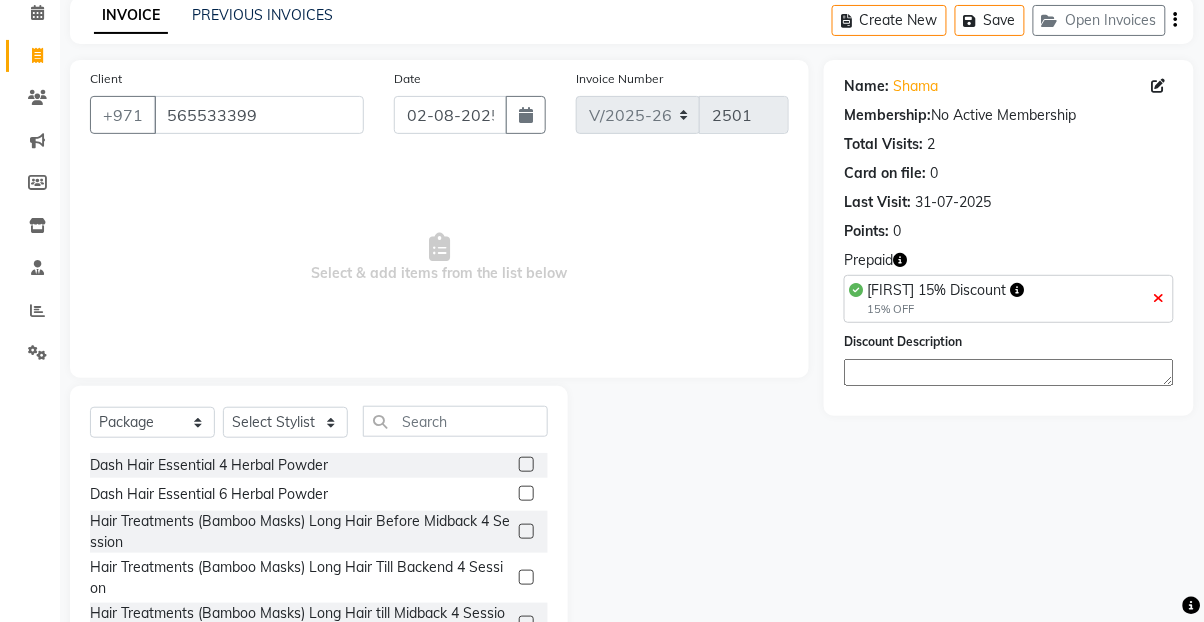 scroll, scrollTop: 88, scrollLeft: 0, axis: vertical 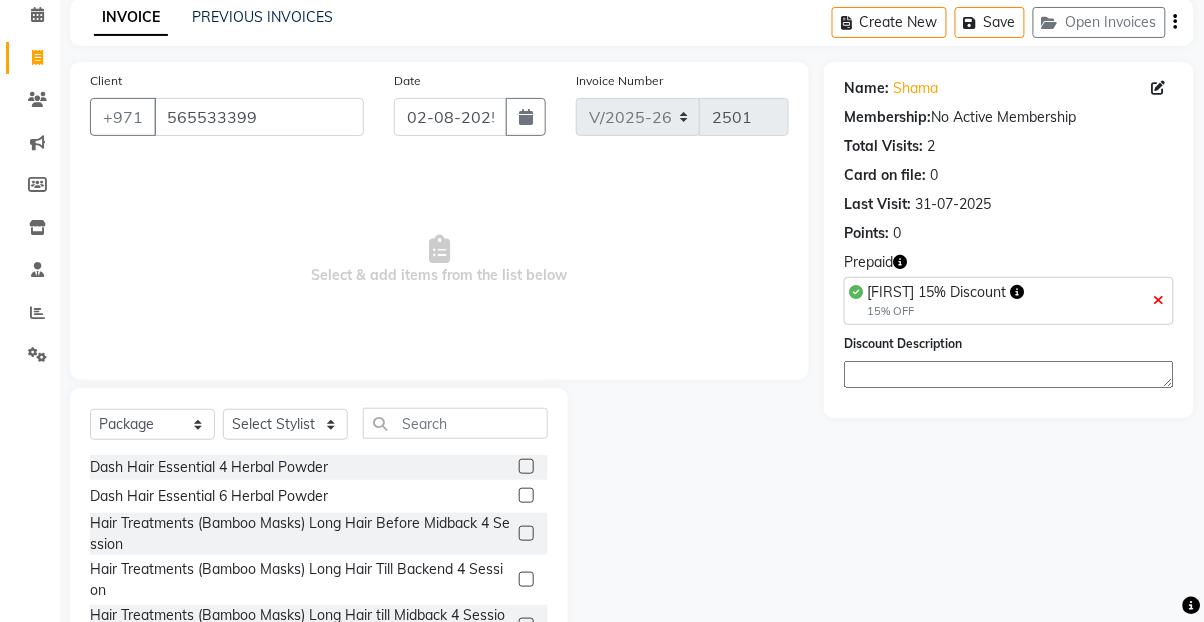 click 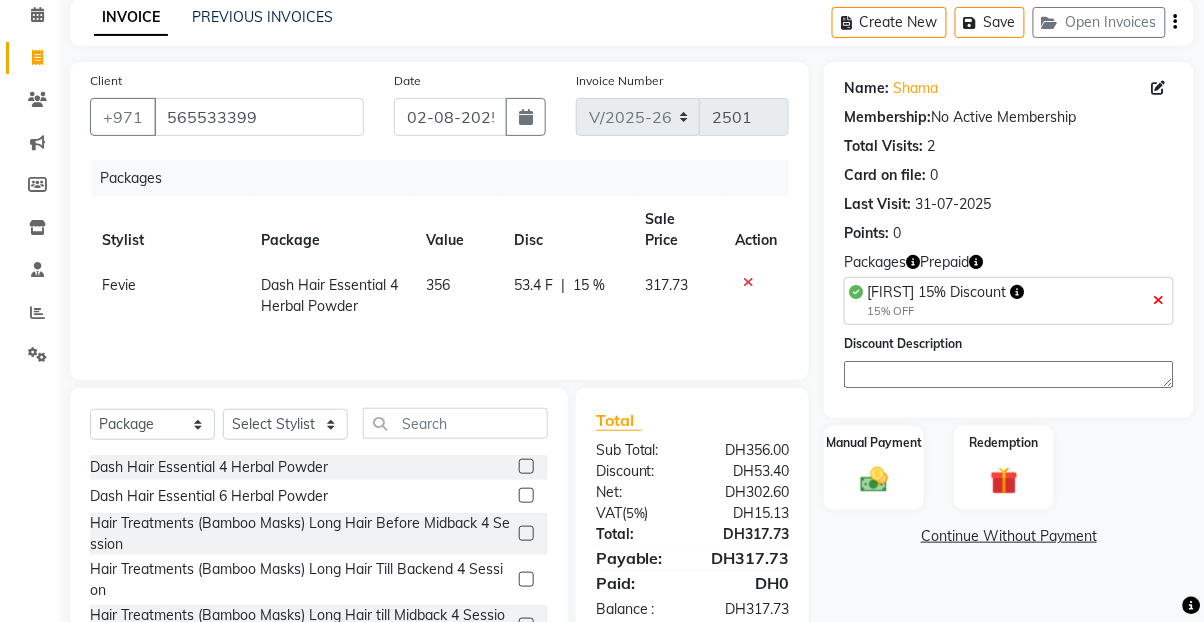 click 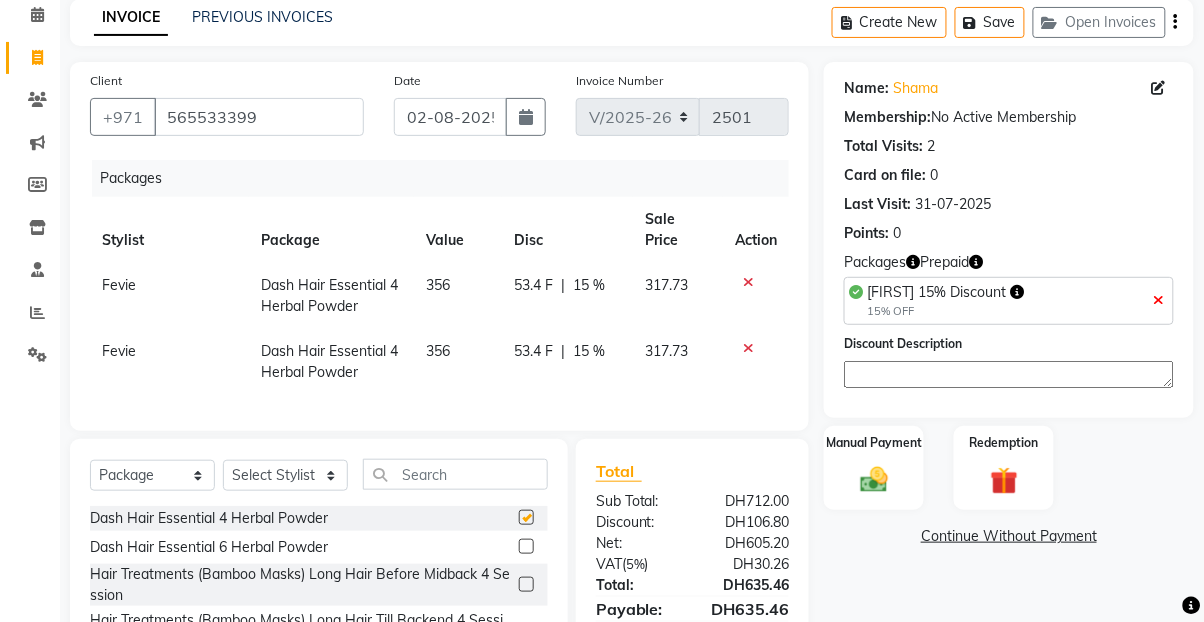 checkbox on "false" 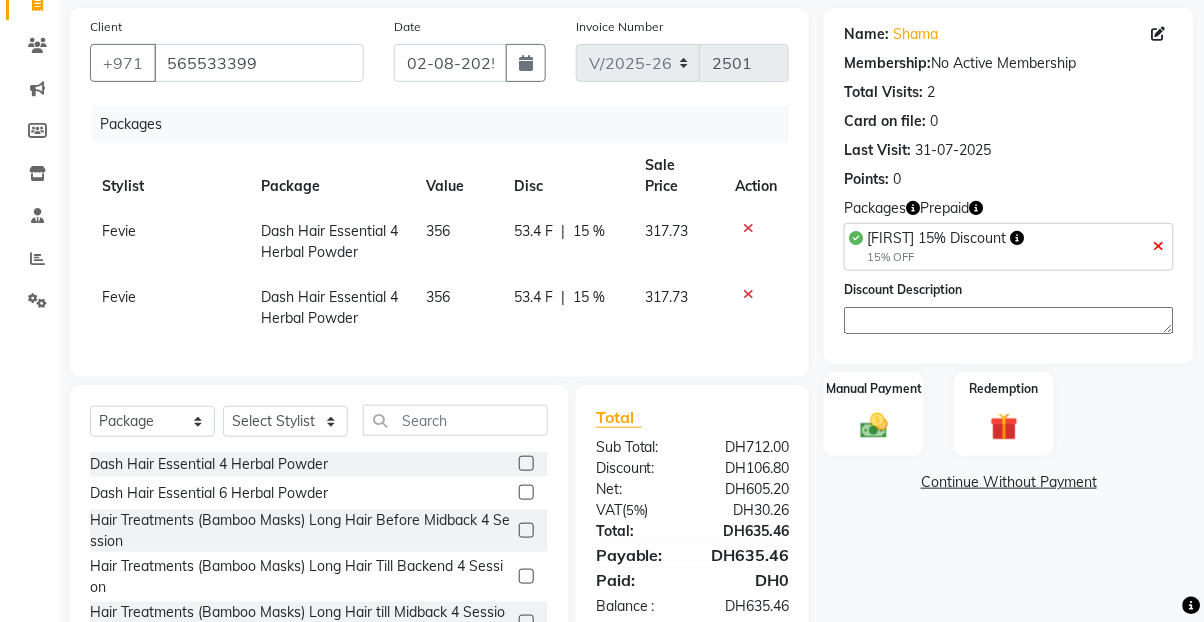 scroll, scrollTop: 144, scrollLeft: 0, axis: vertical 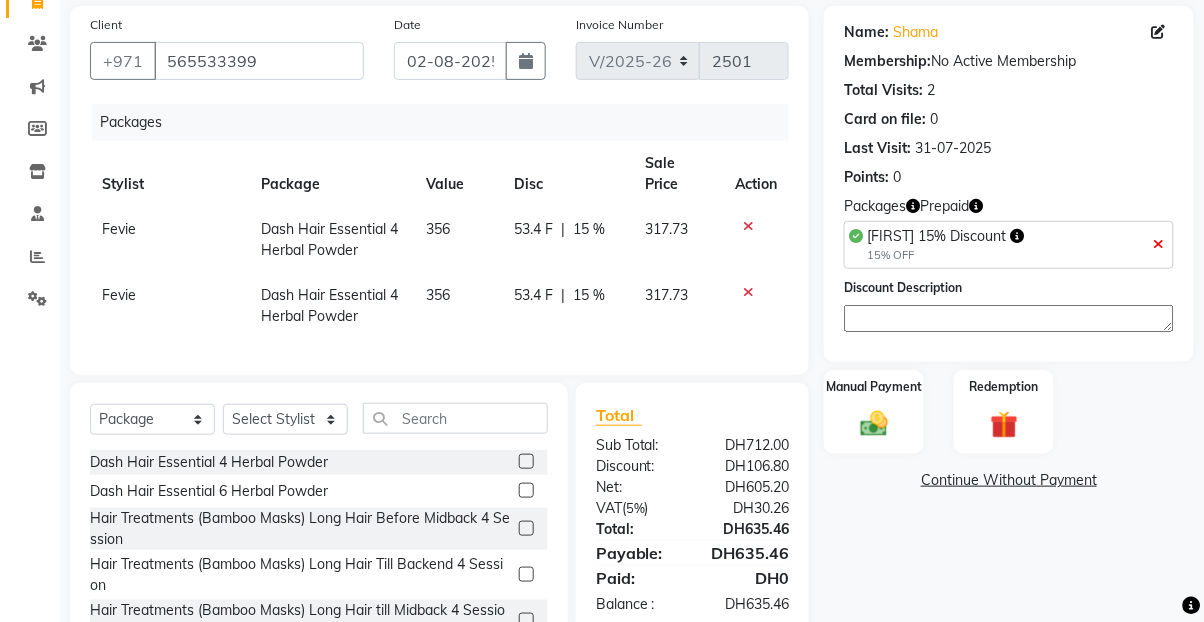 click on "Name: [FIRST] Membership: No Active Membership Total Visits: 2 Card on file: 0 Last Visit: [DATE] Points: 0 Packages Prepaid [FIRST] 15% Discount 15% OFF Discount Description Manual Payment Redemption Continue Without Payment" 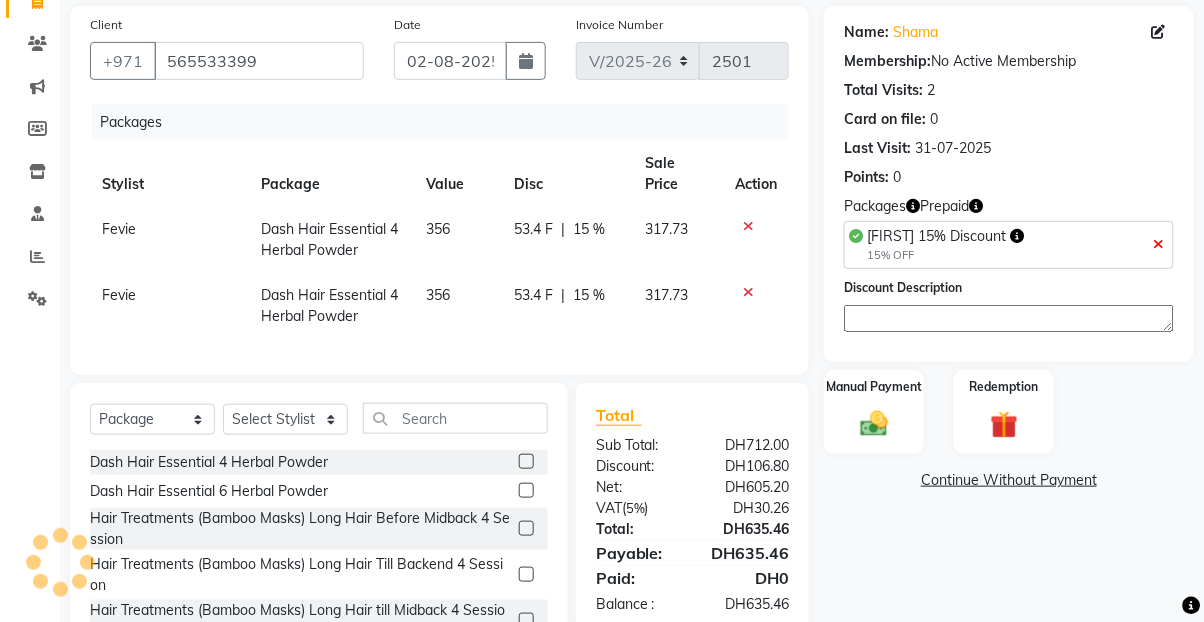 click 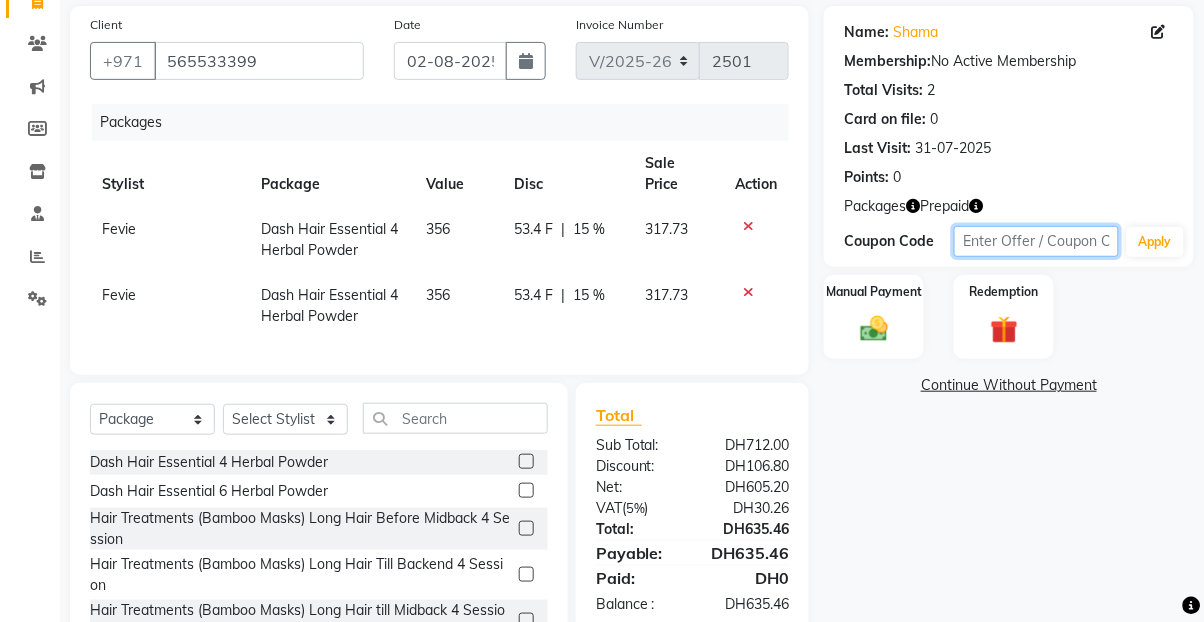 click 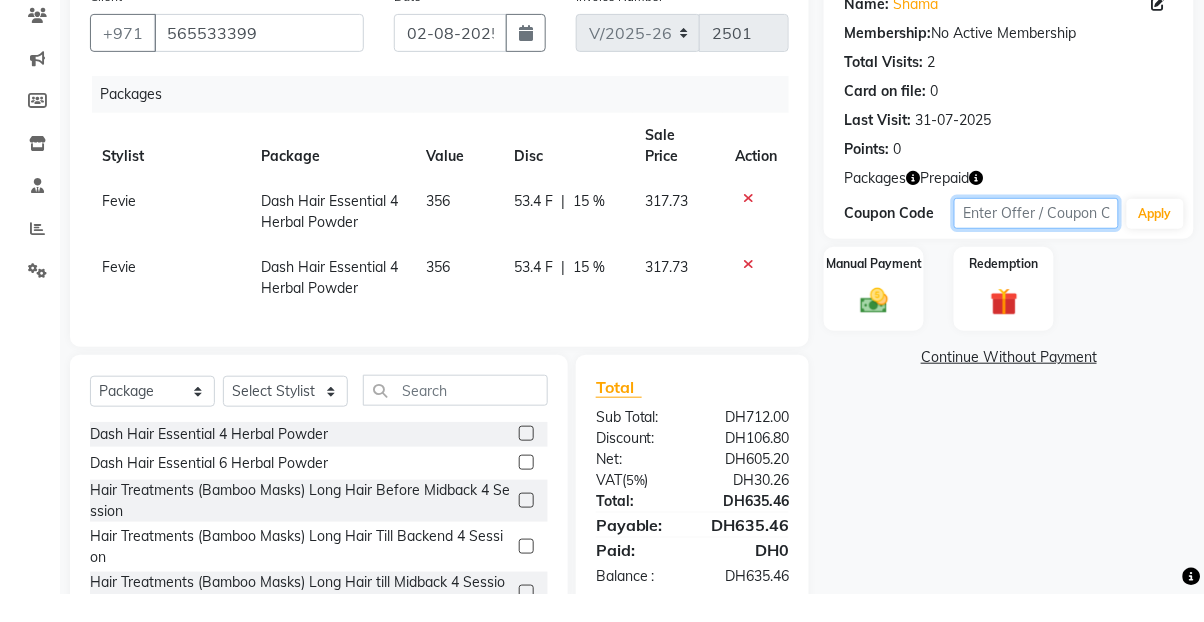 scroll, scrollTop: 156, scrollLeft: 0, axis: vertical 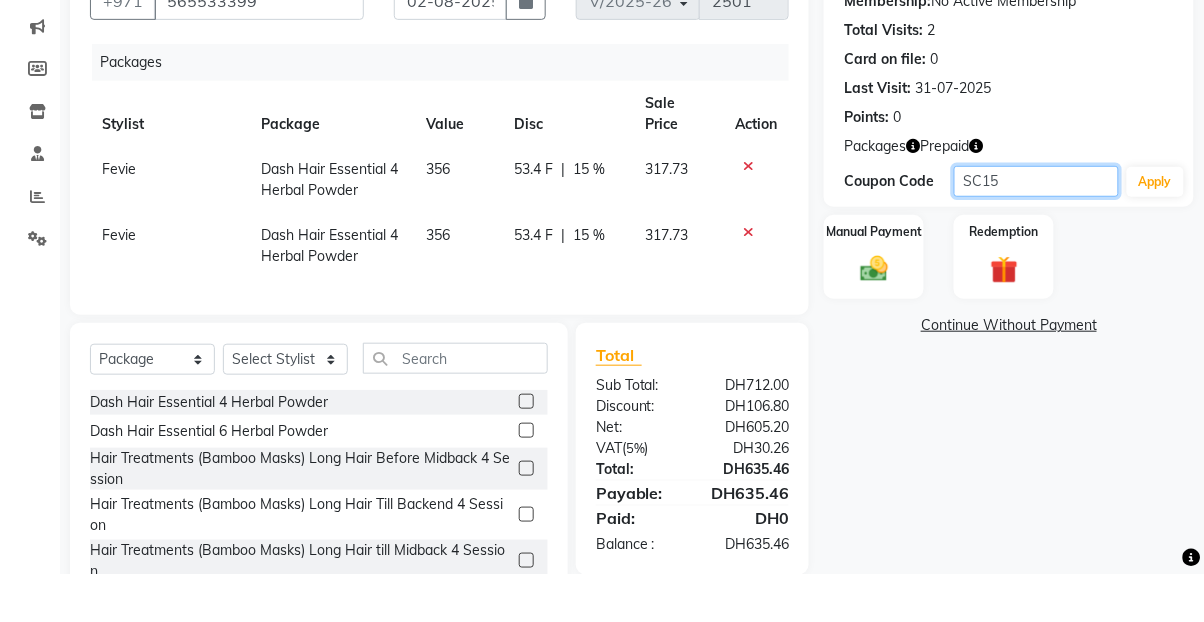 type on "SC15" 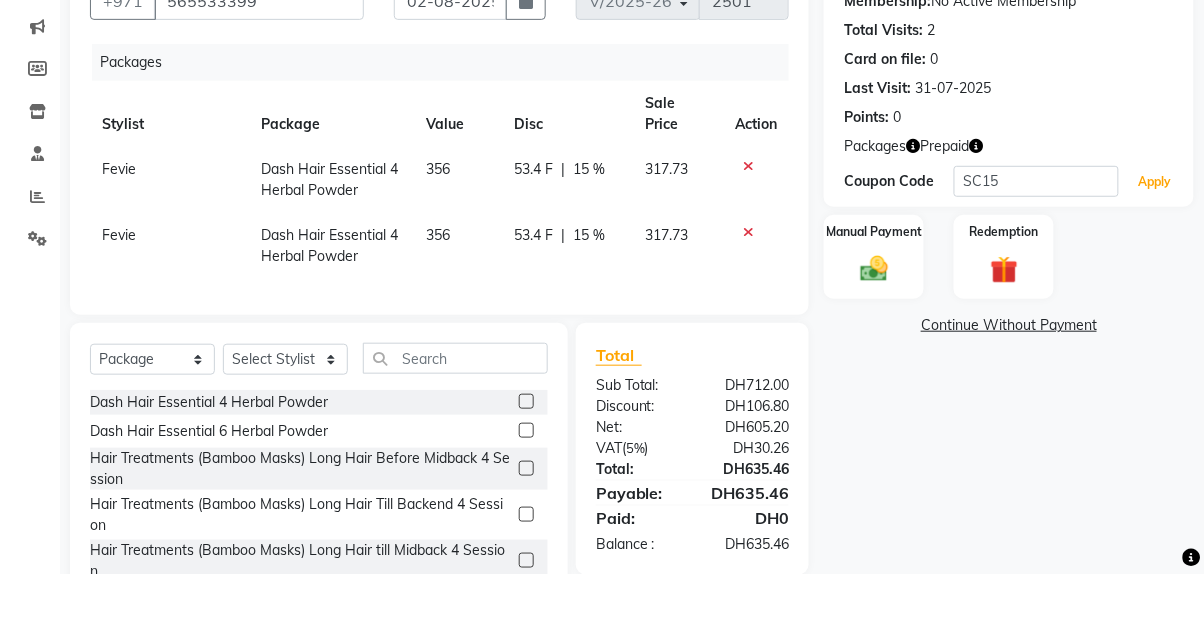 click on "Apply" 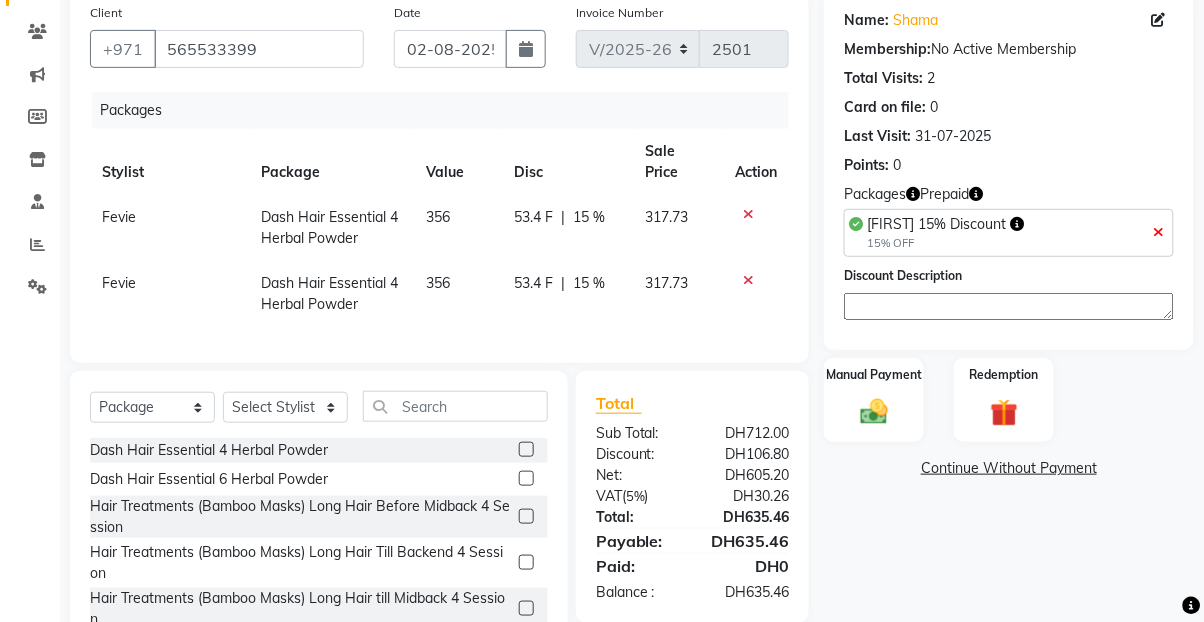 click on "53.4 F | 15 %" 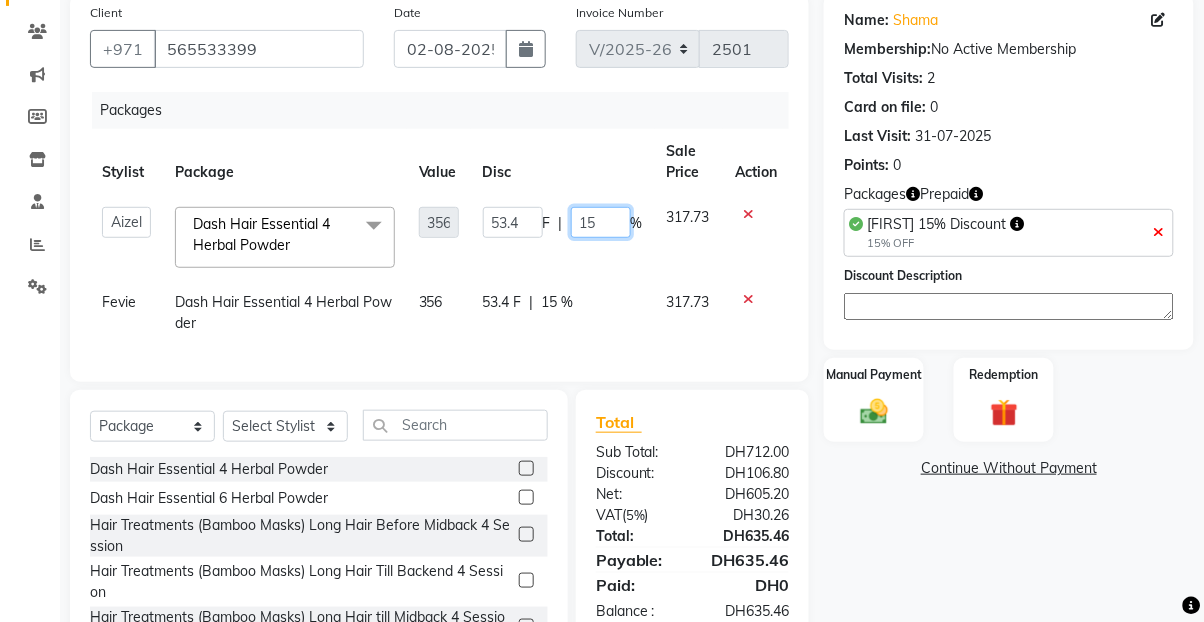 click on "15" 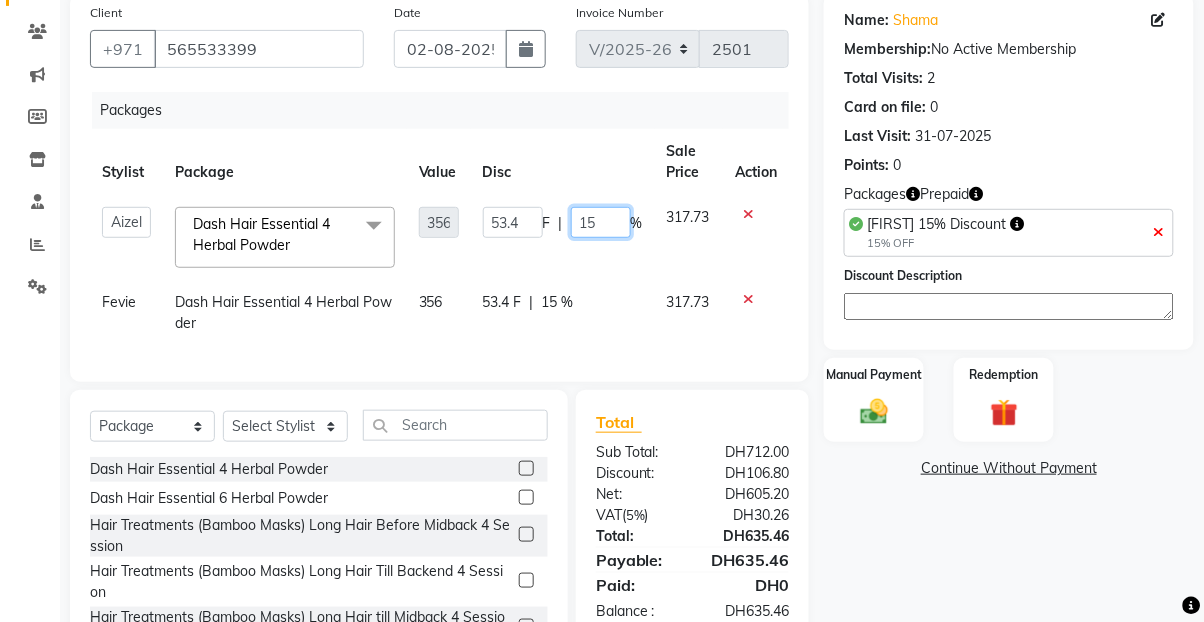type on "1" 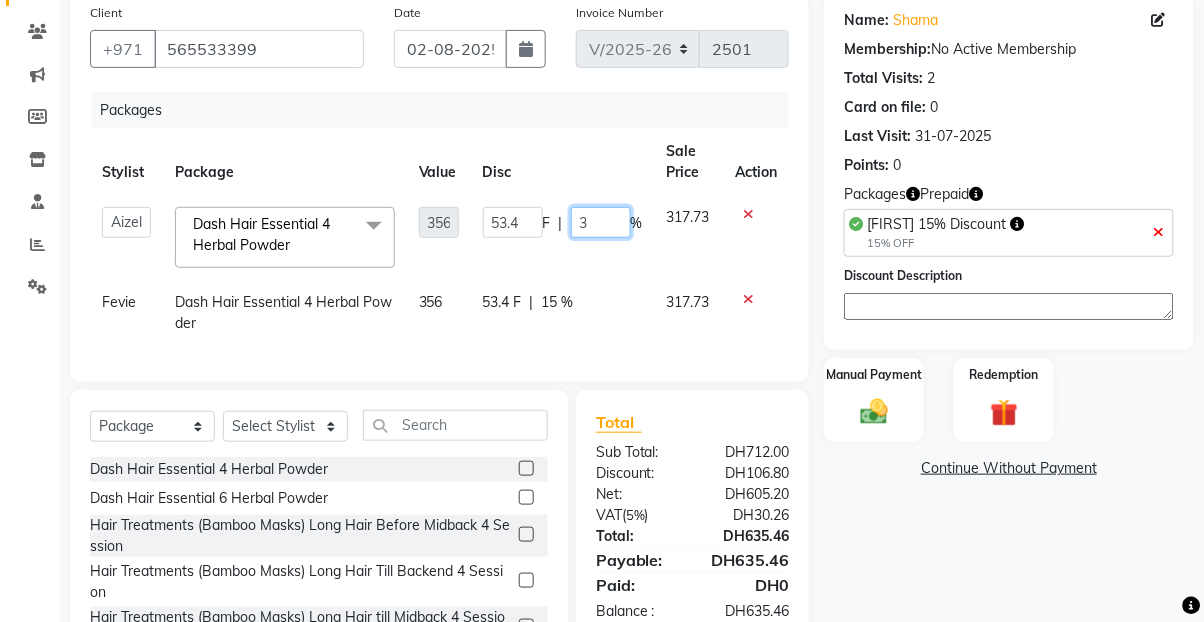 type on "30" 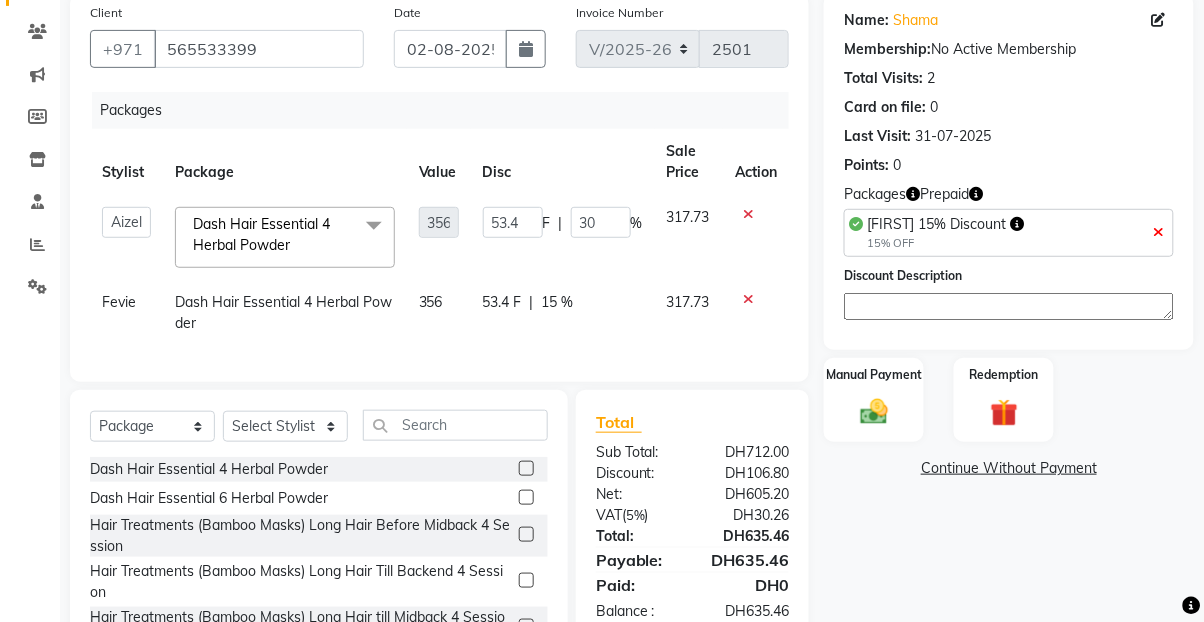 click on "Name: [FIRST] Membership: No Active Membership Total Visits: 2 Card on file: 0 Last Visit: [DATE] Points: 0 Packages Prepaid [FIRST] 15% Discount 15% OFF Discount Description Manual Payment Redemption Continue Without Payment" 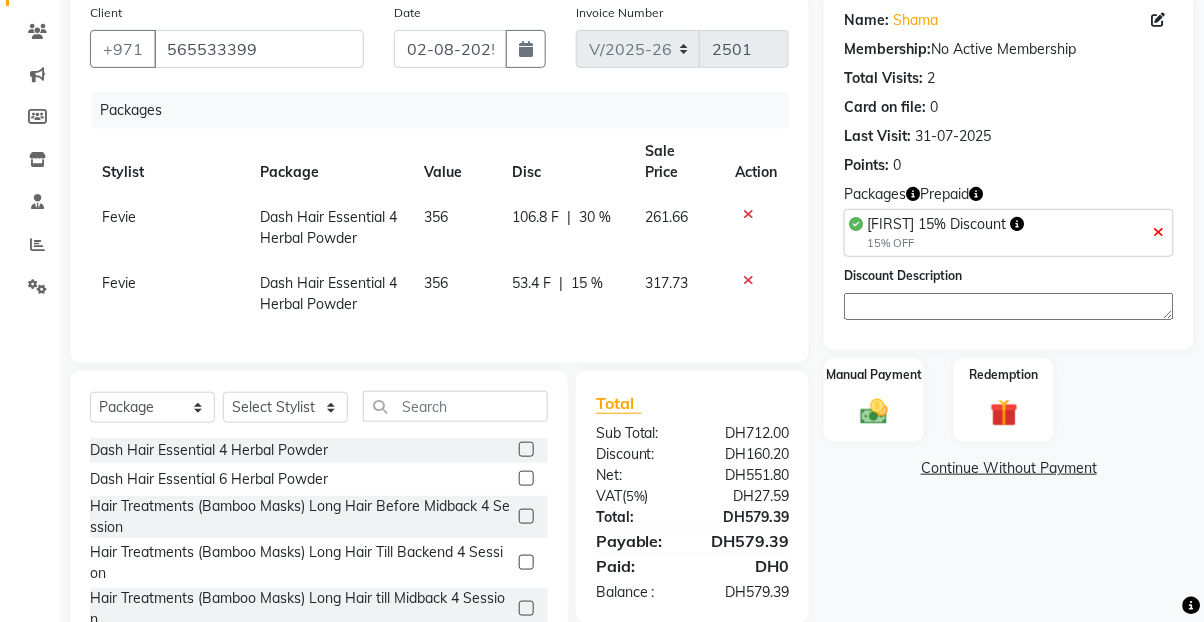click on "15 %" 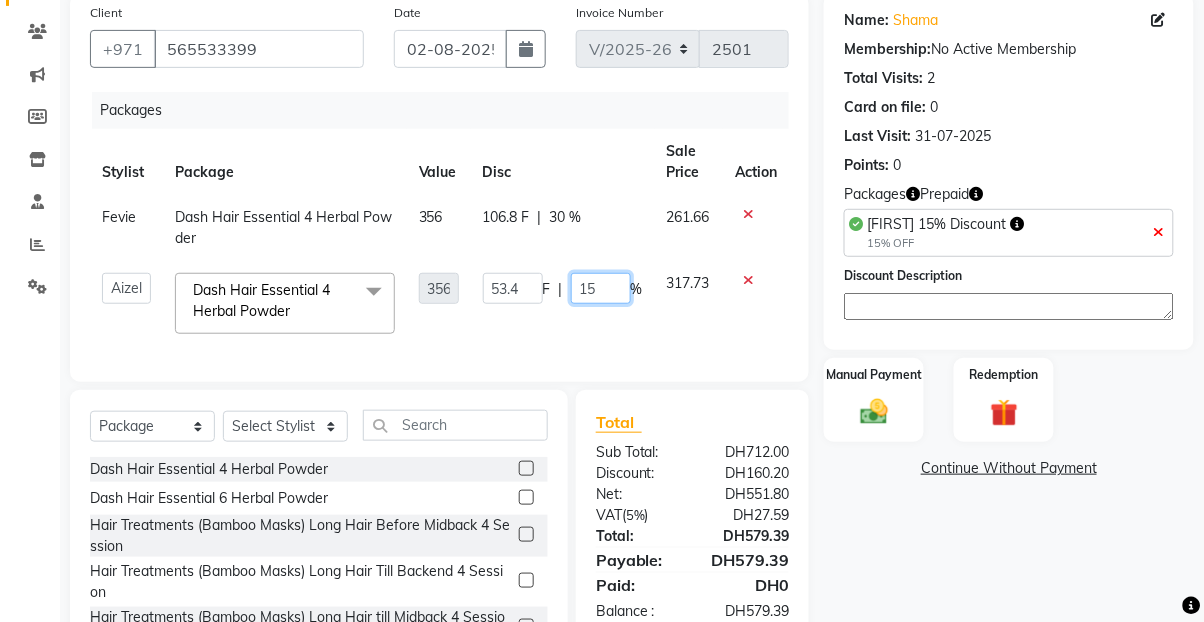 click on "15" 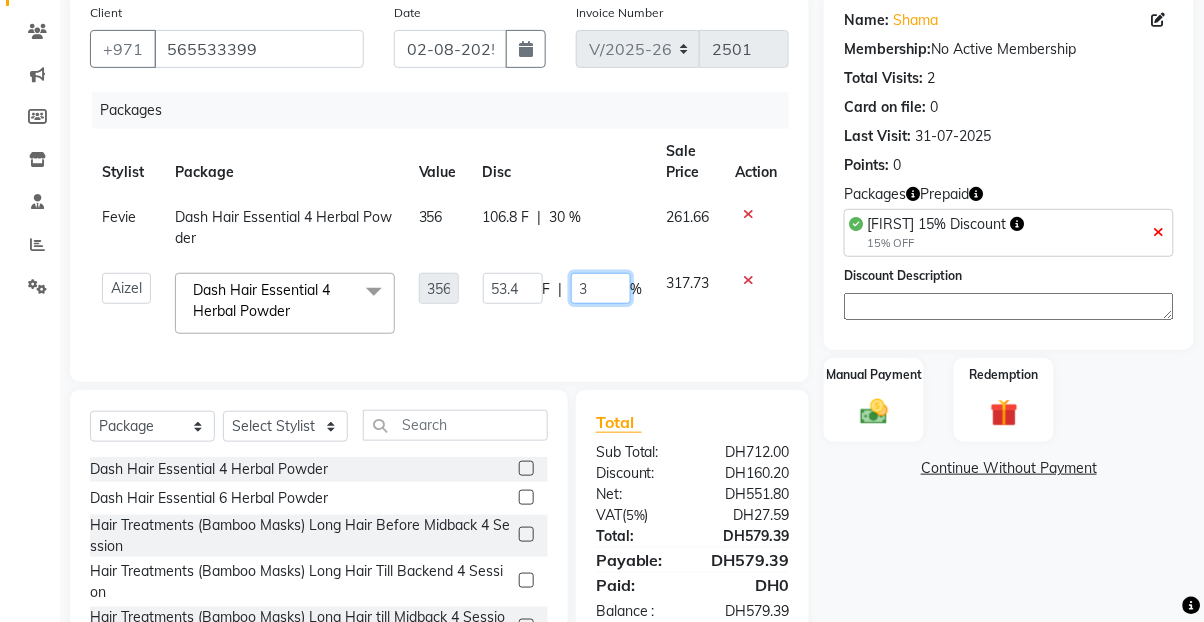 type on "30" 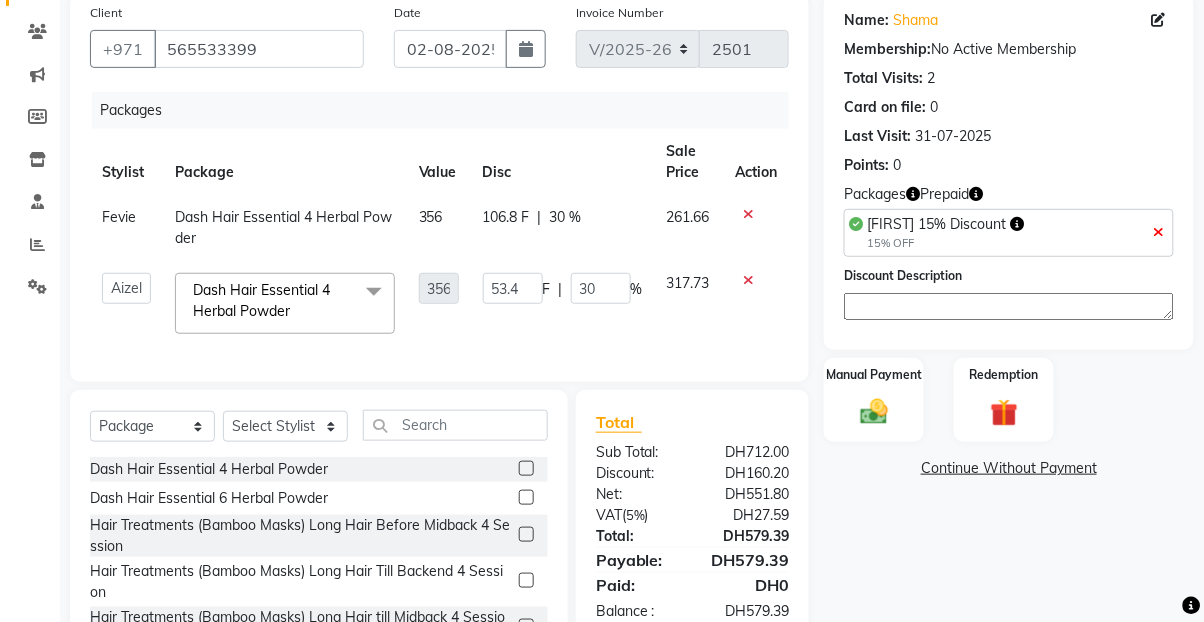 click on "Name: [FIRST] Membership: No Active Membership Total Visits: 2 Card on file: 0 Last Visit: [DATE] Points: 0 Packages Prepaid [FIRST] 15% Discount 15% OFF Discount Description Manual Payment Redemption Continue Without Payment" 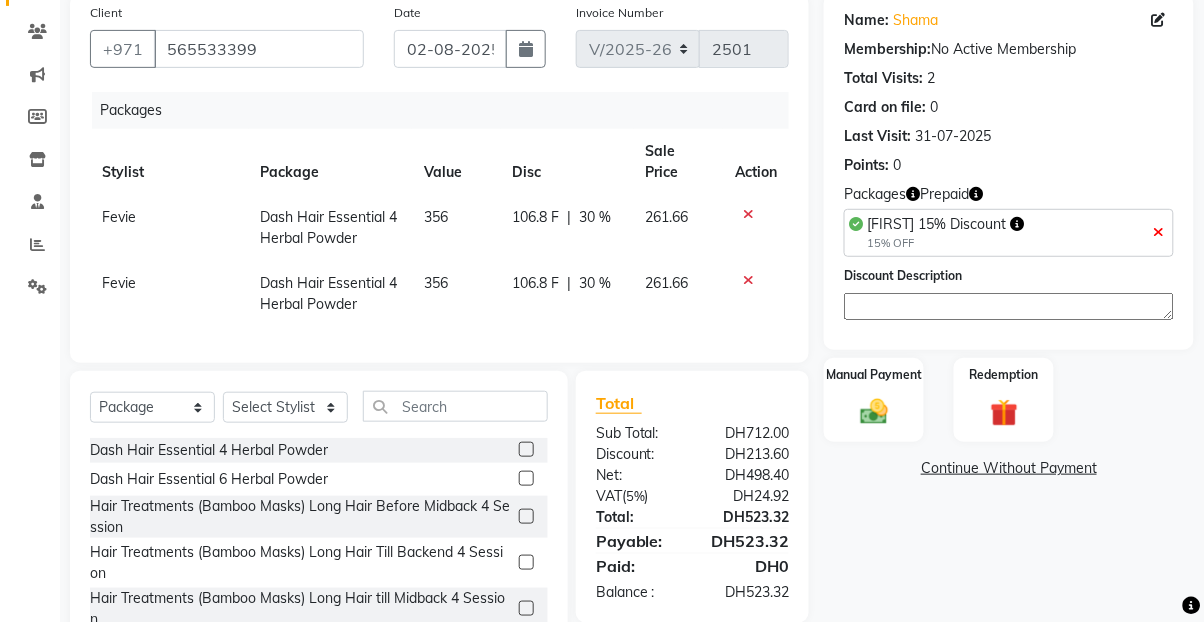 click 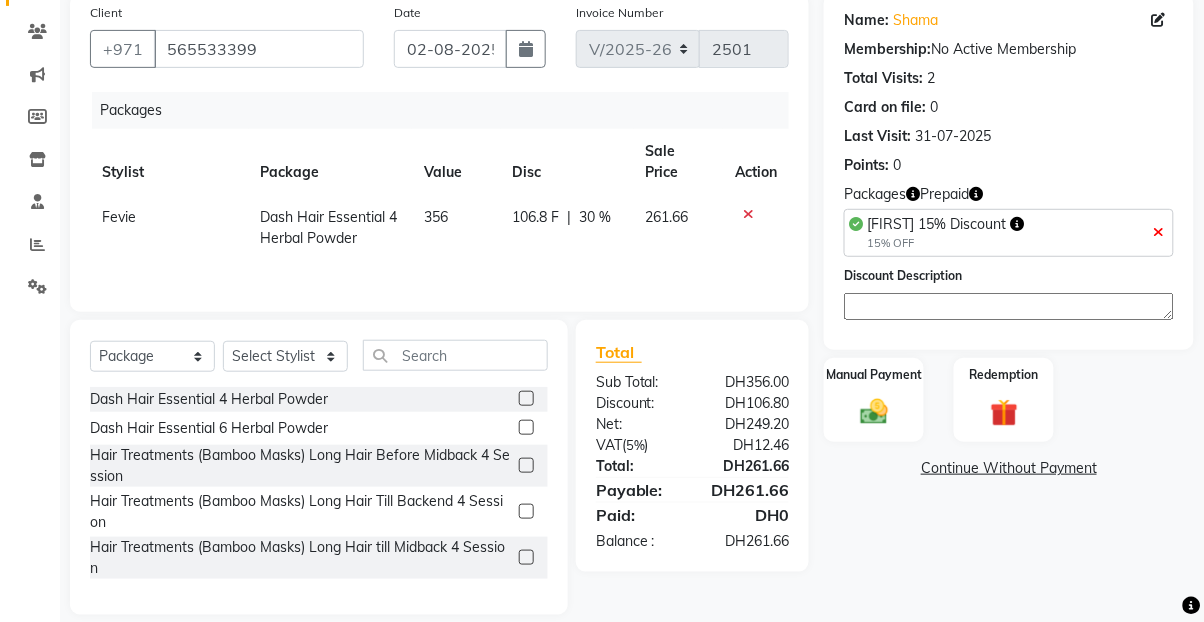click on "30 %" 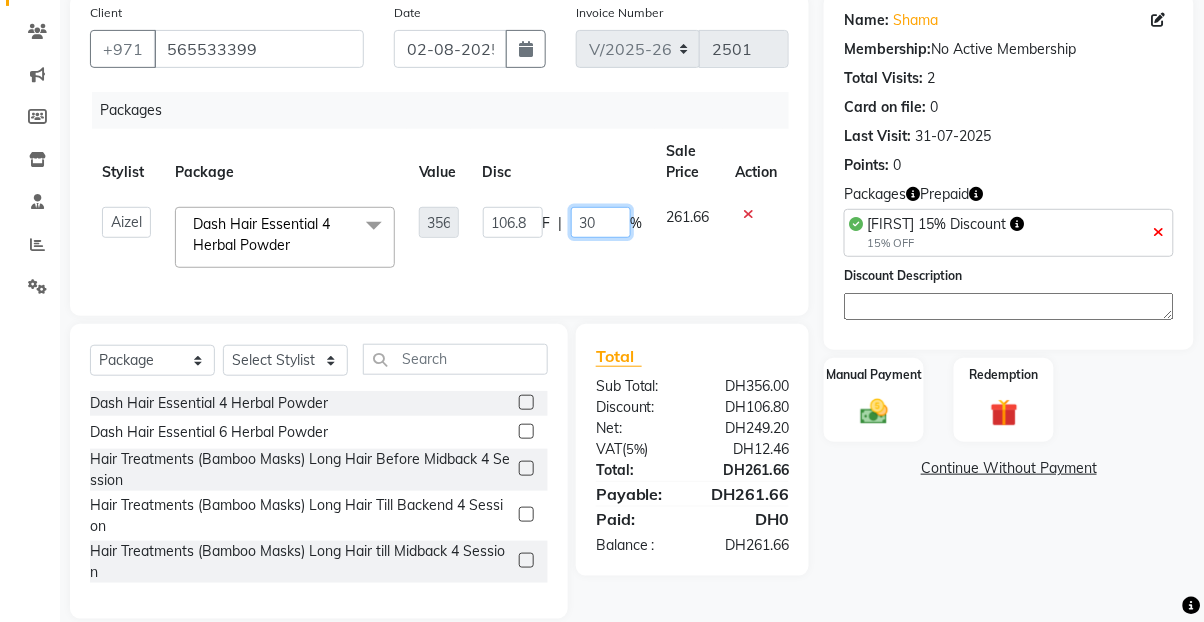 click on "30" 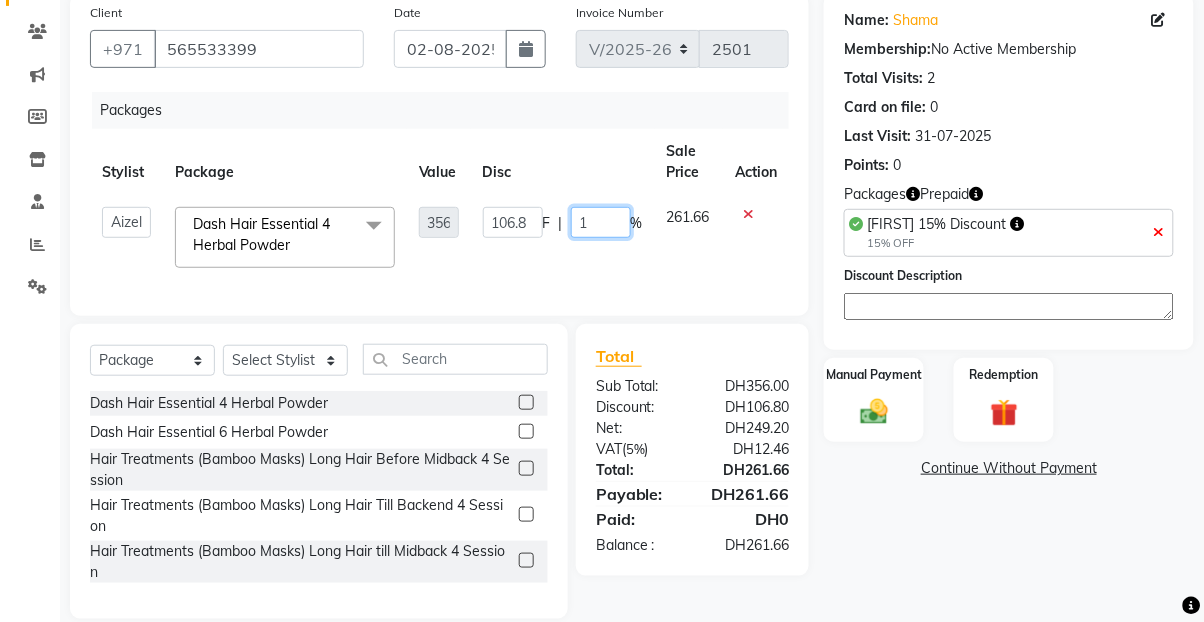 type on "15" 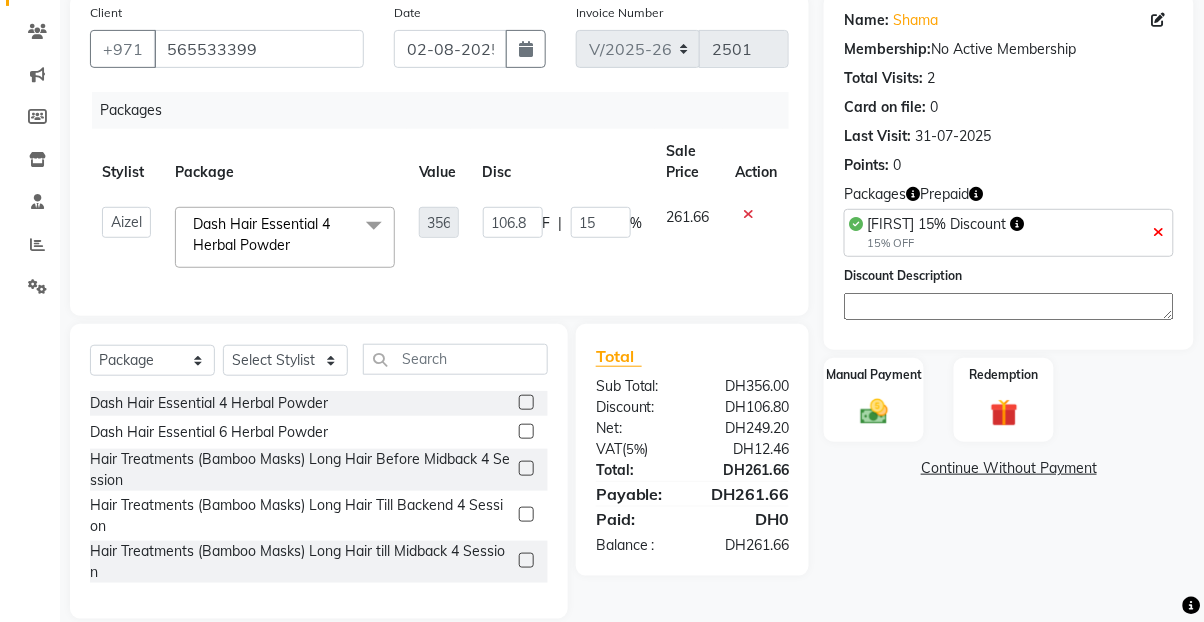 click on "Name: [FIRST] Membership: No Active Membership Total Visits: 2 Card on file: 0 Last Visit: [DATE] Points: 0 Packages Prepaid [FIRST] 15% Discount 15% OFF Discount Description Manual Payment Redemption Continue Without Payment" 